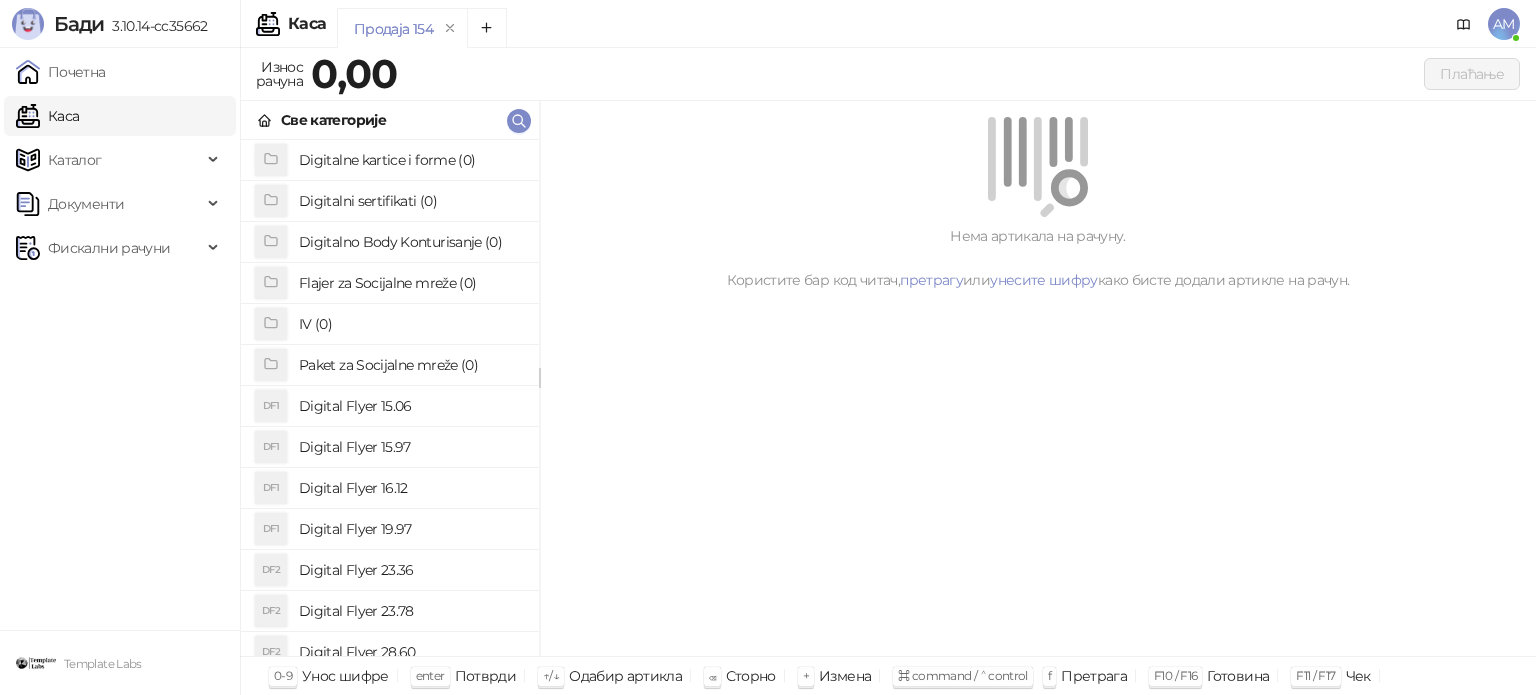 scroll, scrollTop: 0, scrollLeft: 0, axis: both 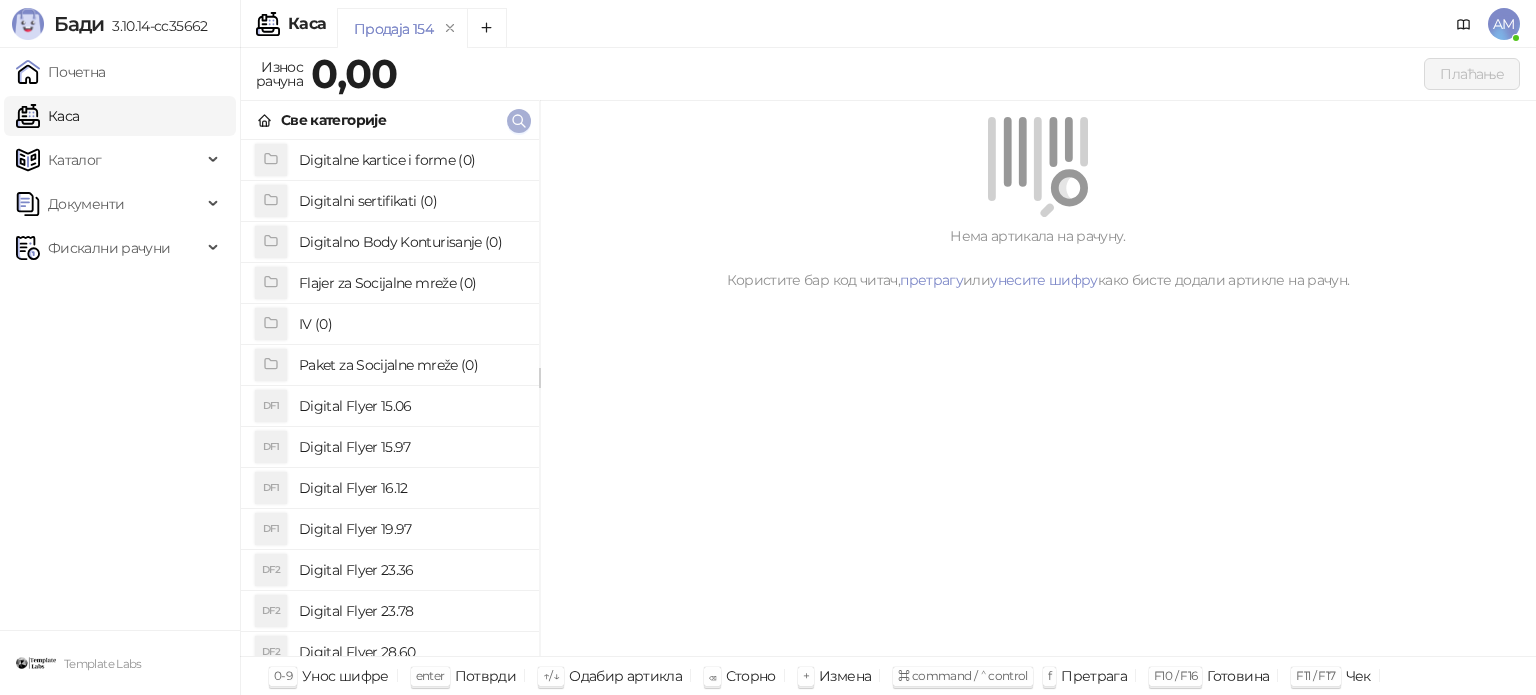 click 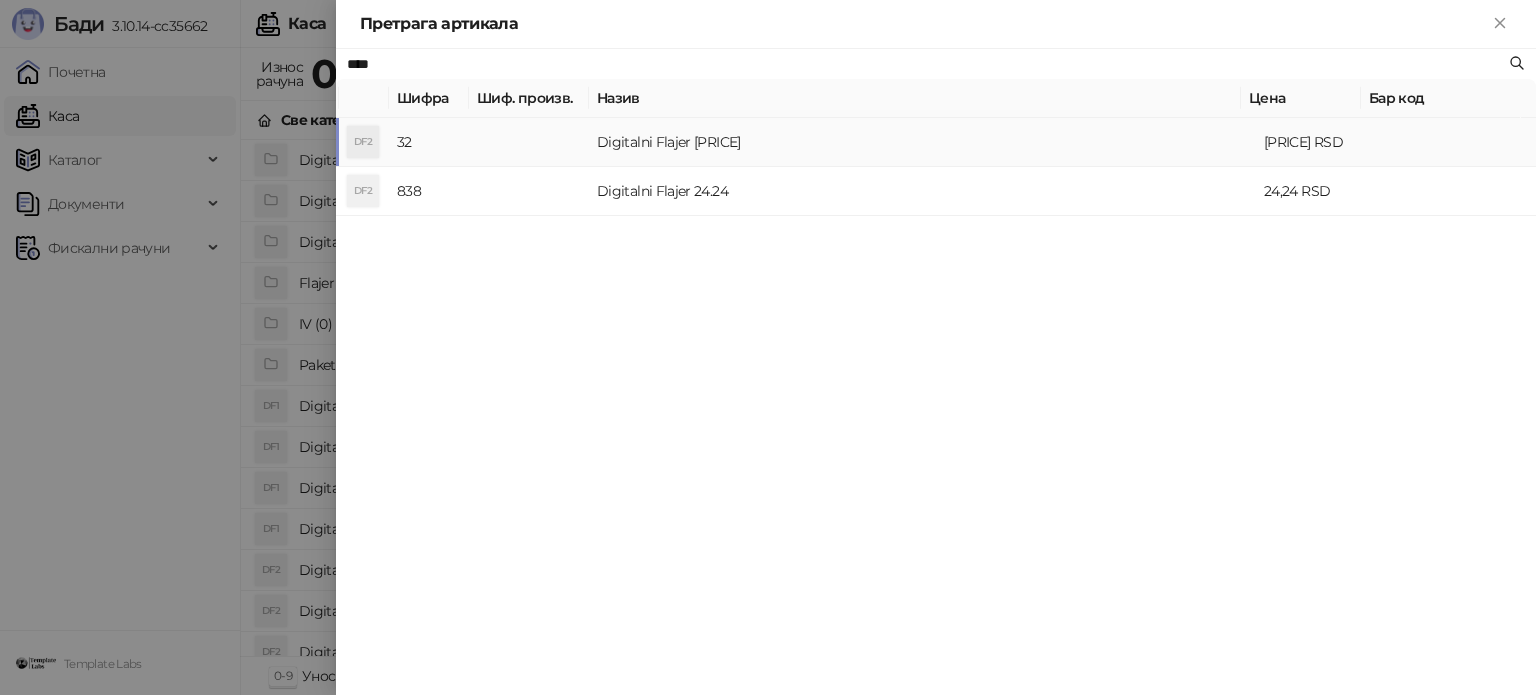 type on "****" 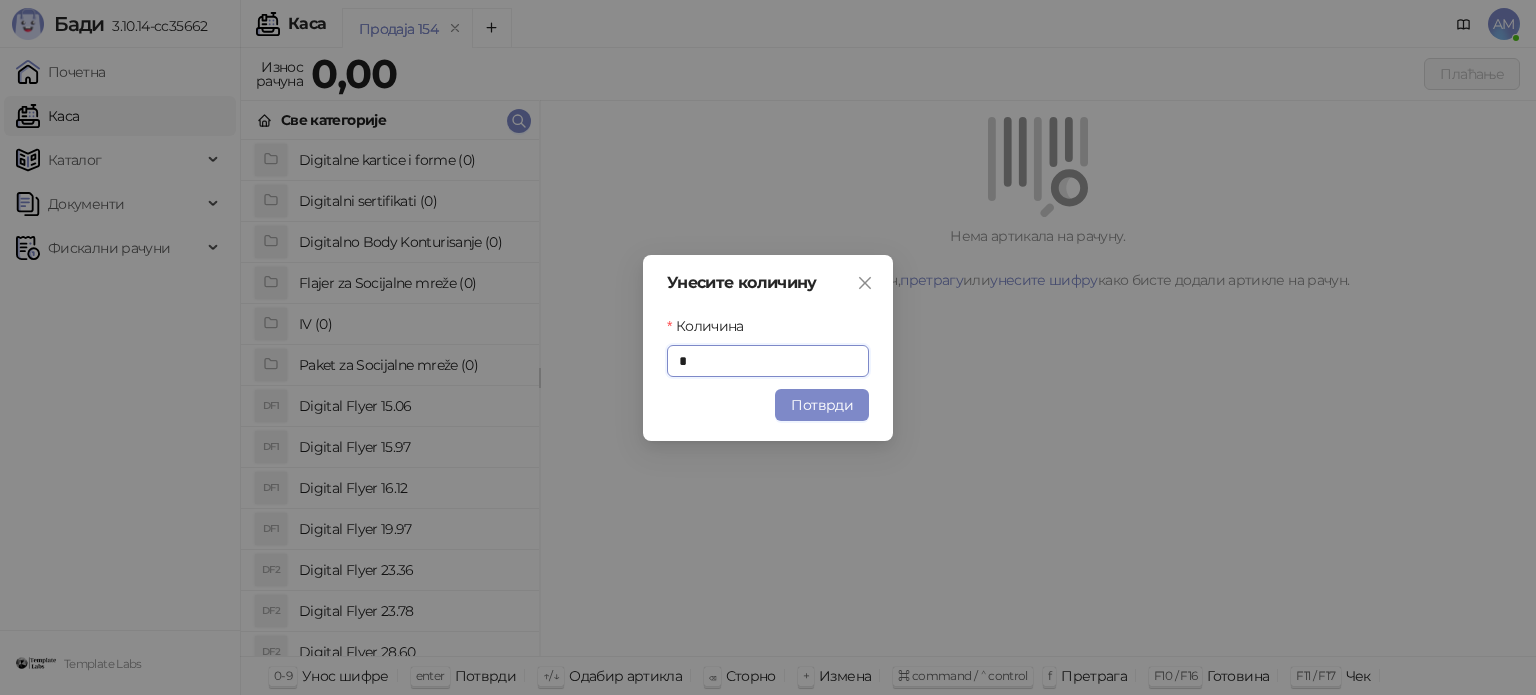 drag, startPoint x: 838, startPoint y: 402, endPoint x: 940, endPoint y: 332, distance: 123.709335 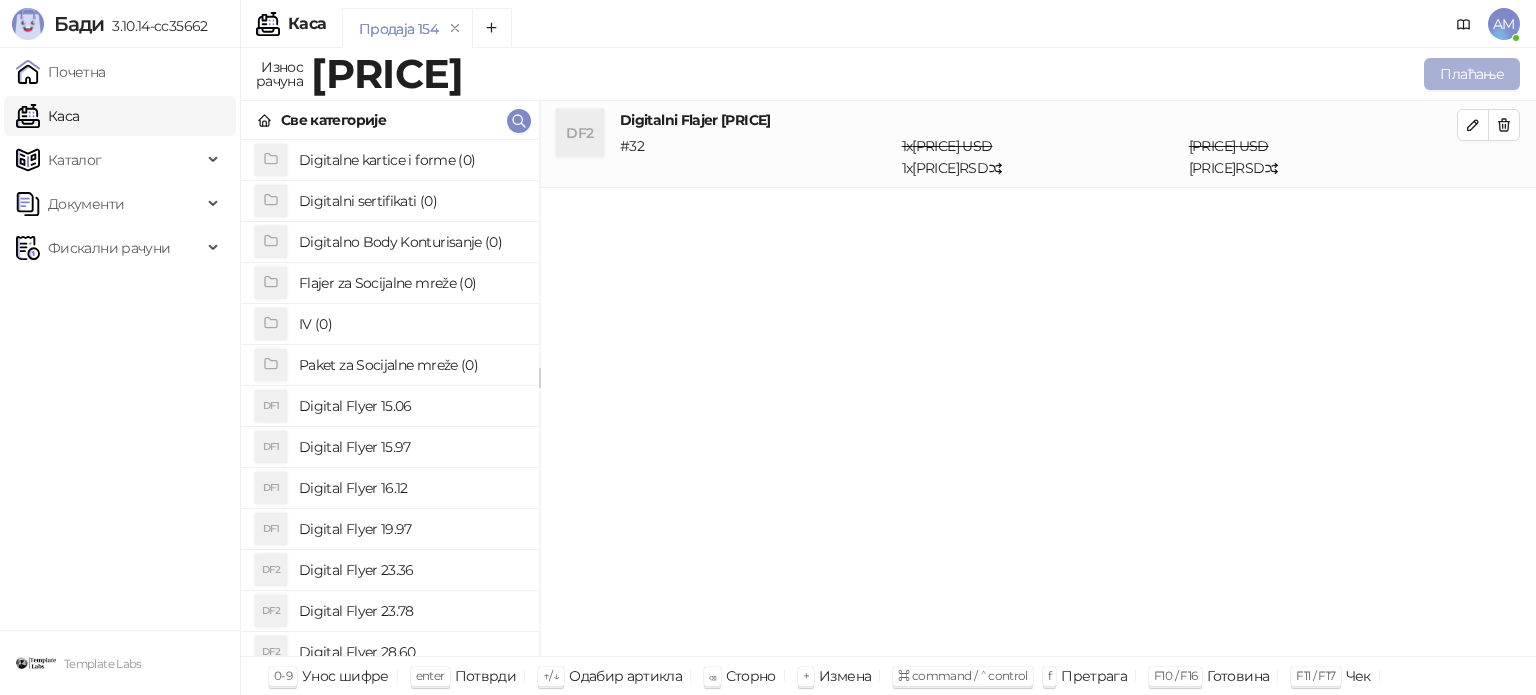 click on "Плаћање" at bounding box center [1472, 74] 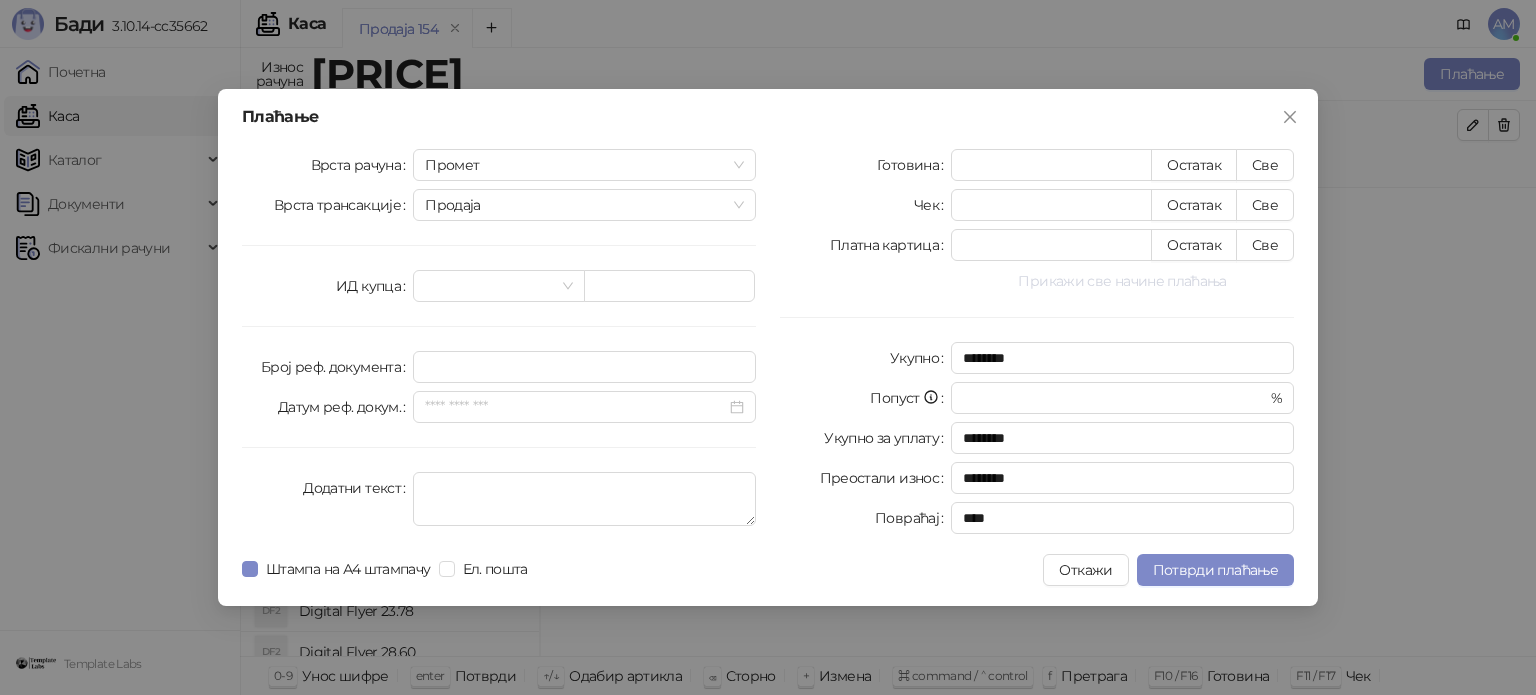 click on "Прикажи све начине плаћања" at bounding box center [1122, 281] 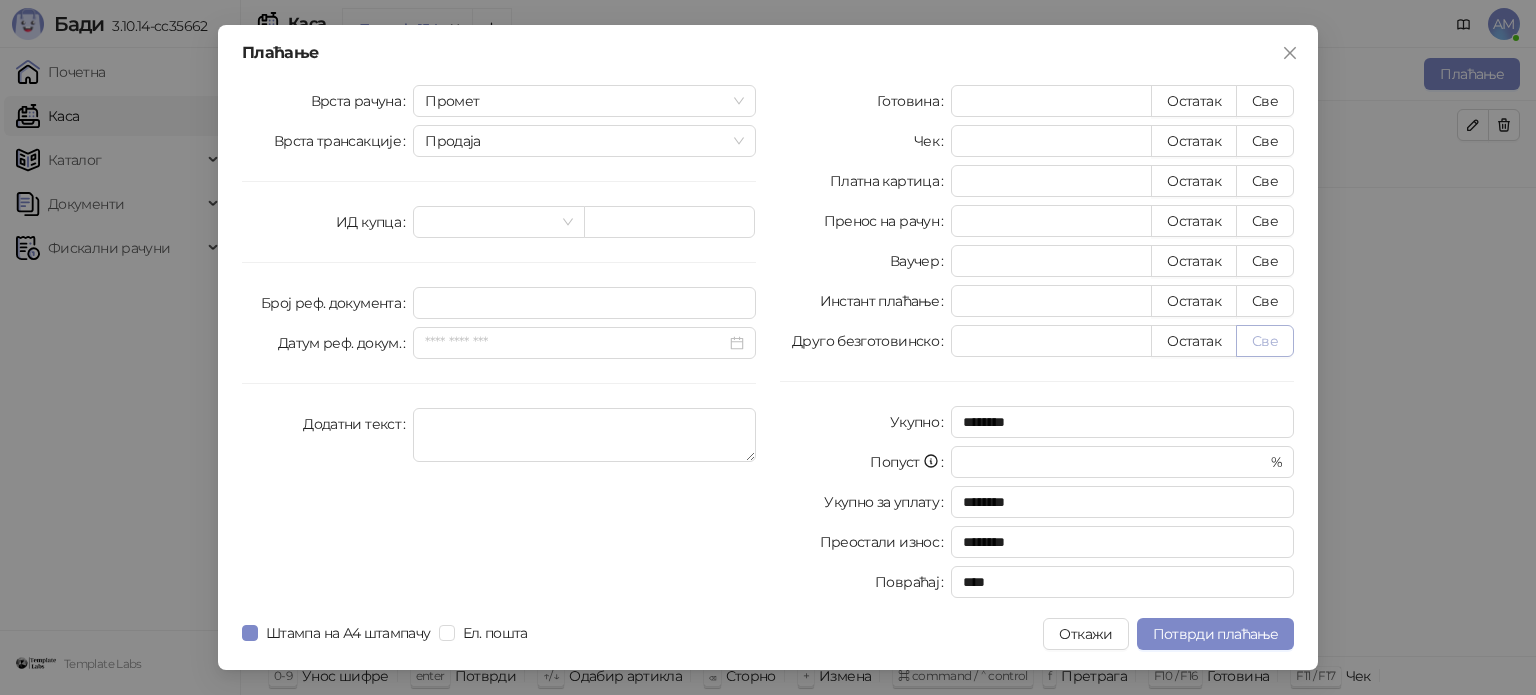 click on "Све" at bounding box center (1265, 341) 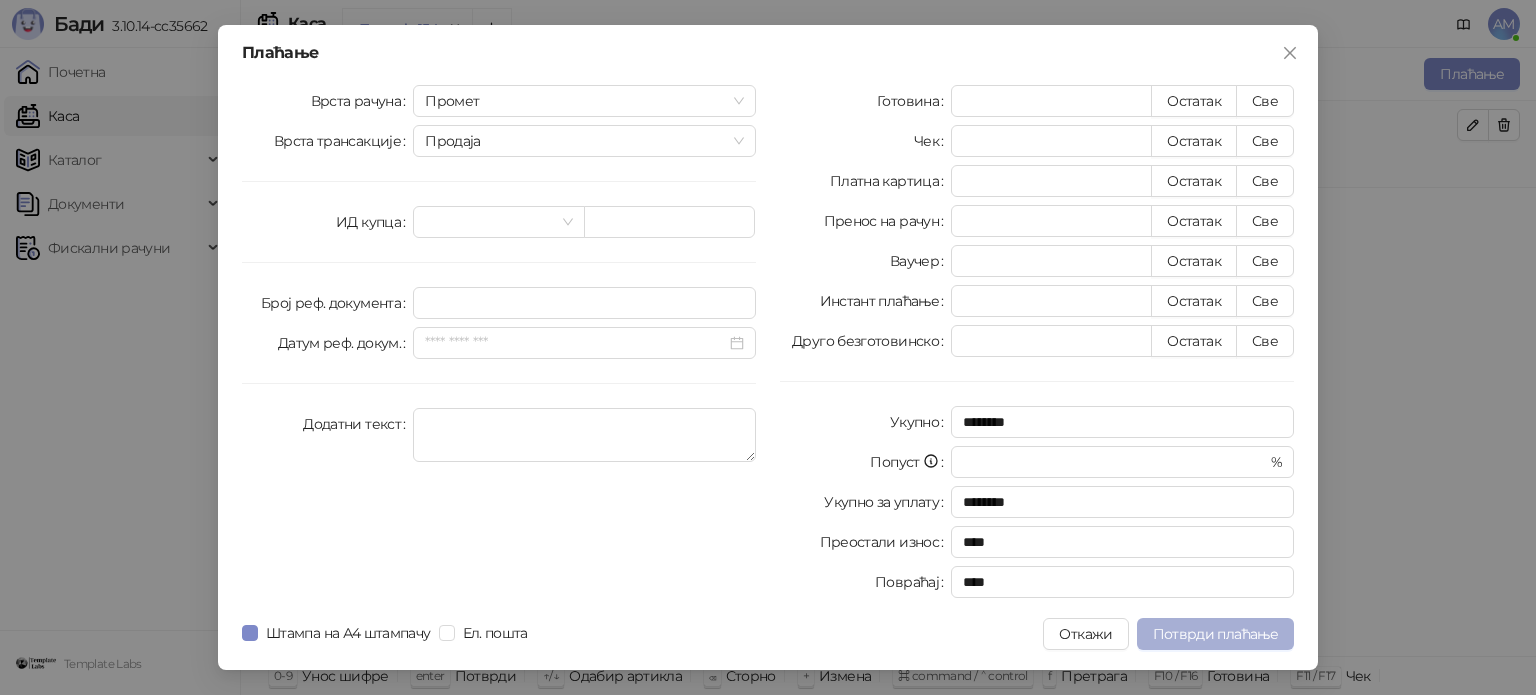 click on "Потврди плаћање" at bounding box center (1215, 634) 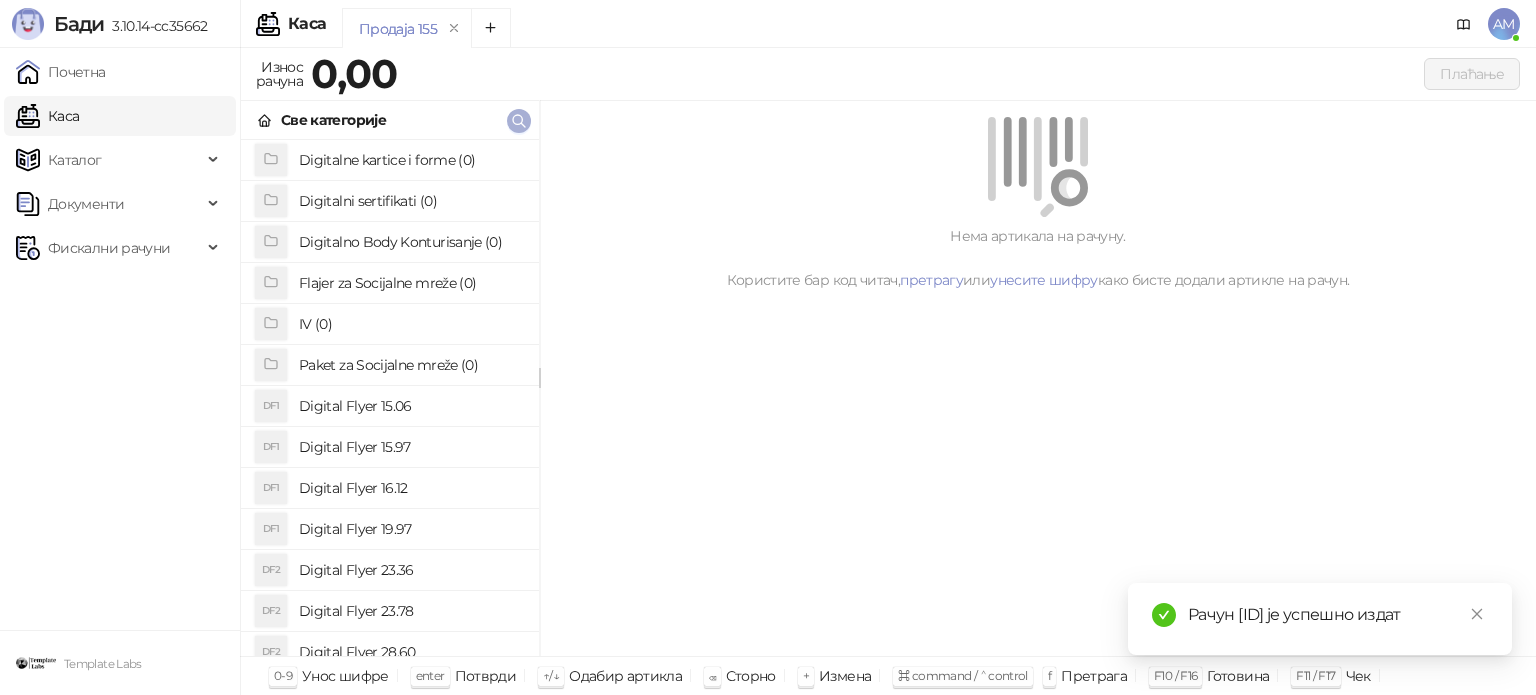click 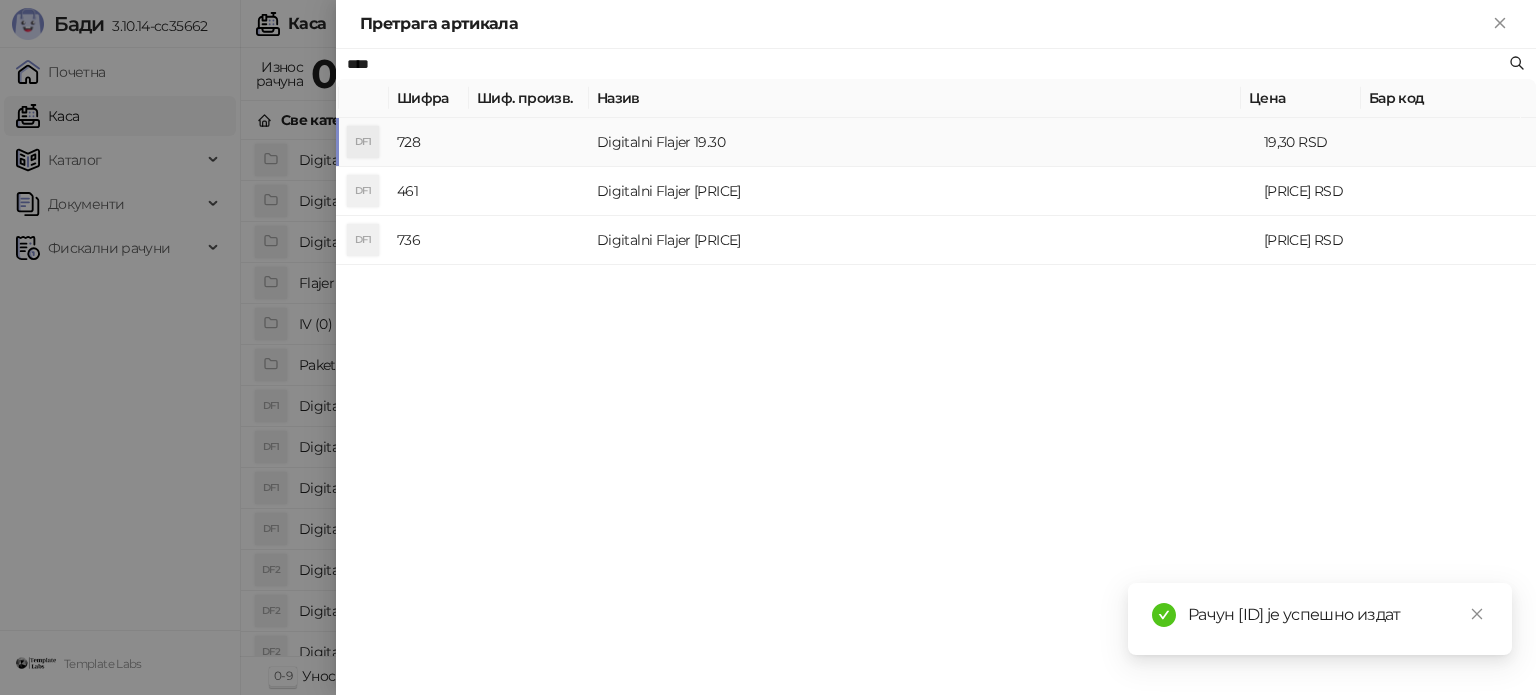click at bounding box center (529, 142) 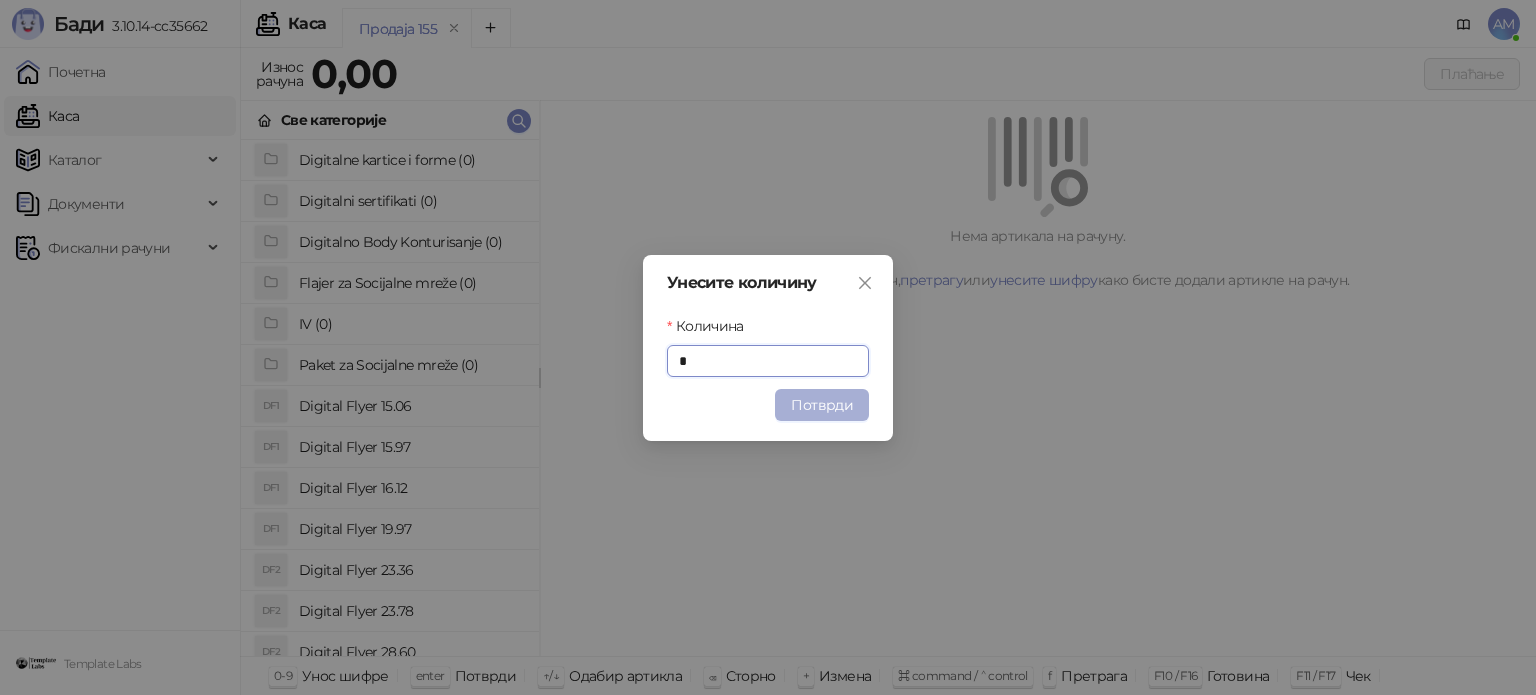 click on "Потврди" at bounding box center (822, 405) 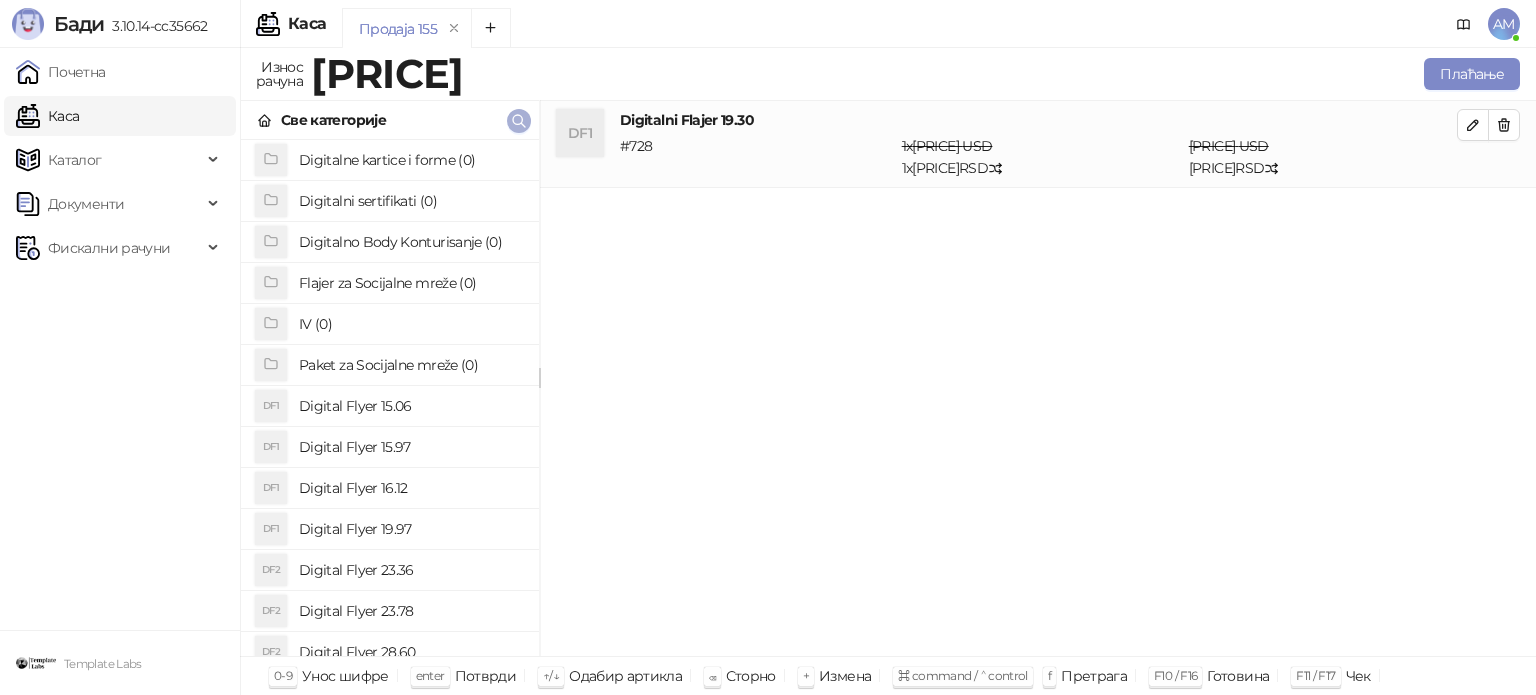 click 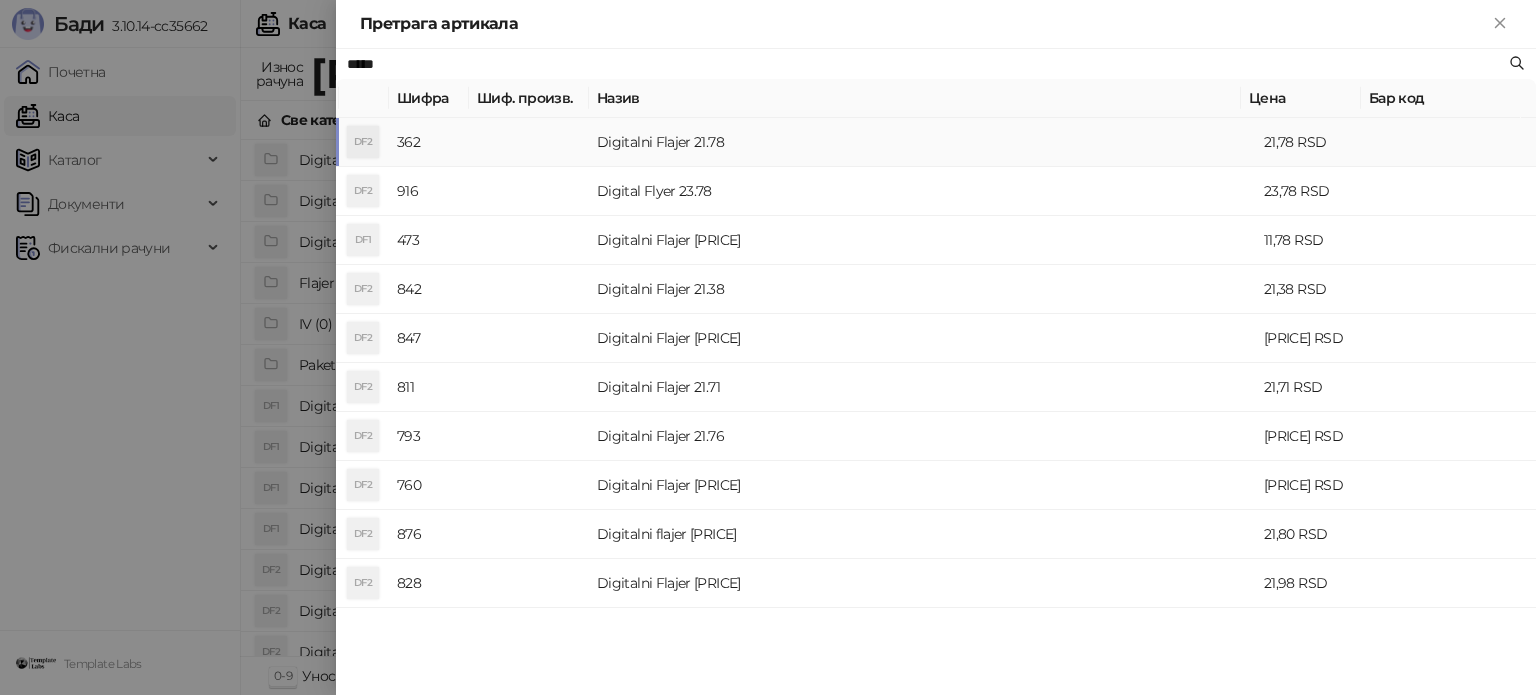 type on "*****" 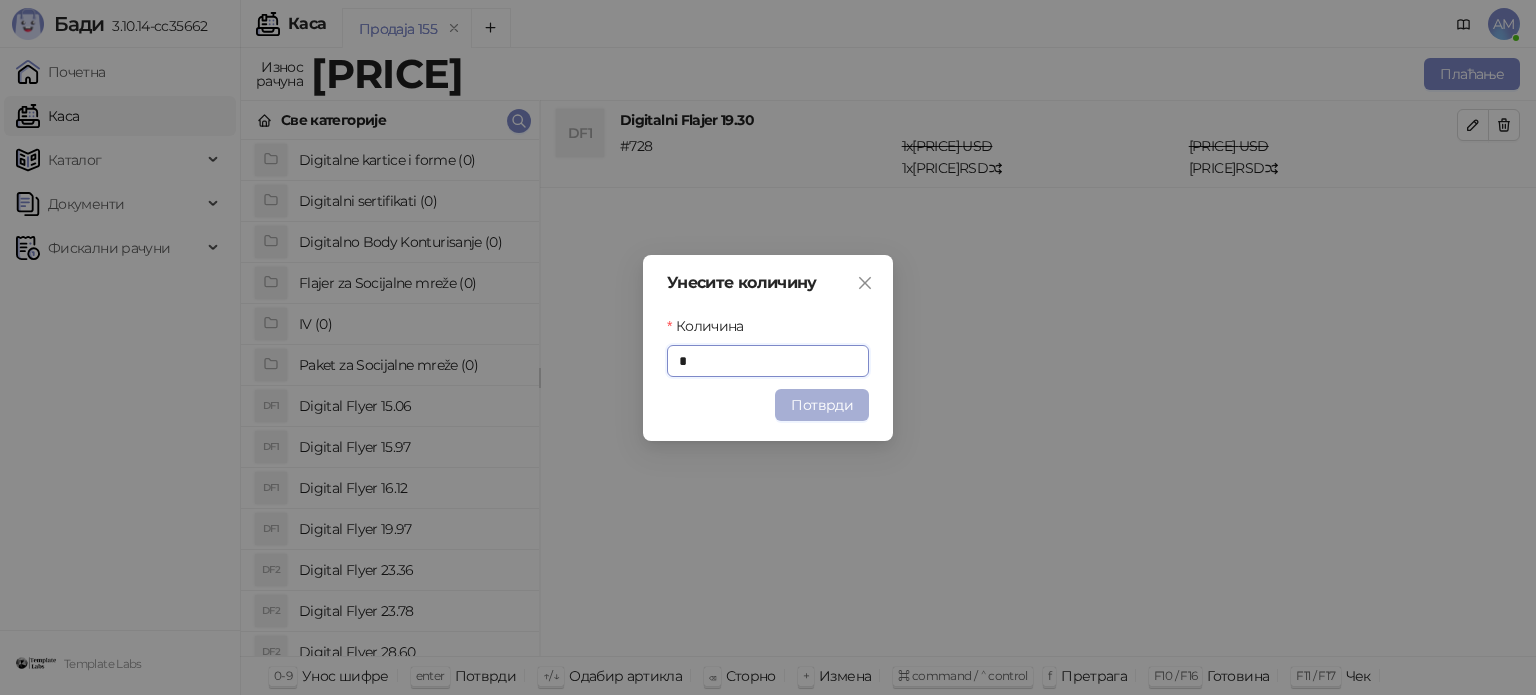 click on "Потврди" at bounding box center [822, 405] 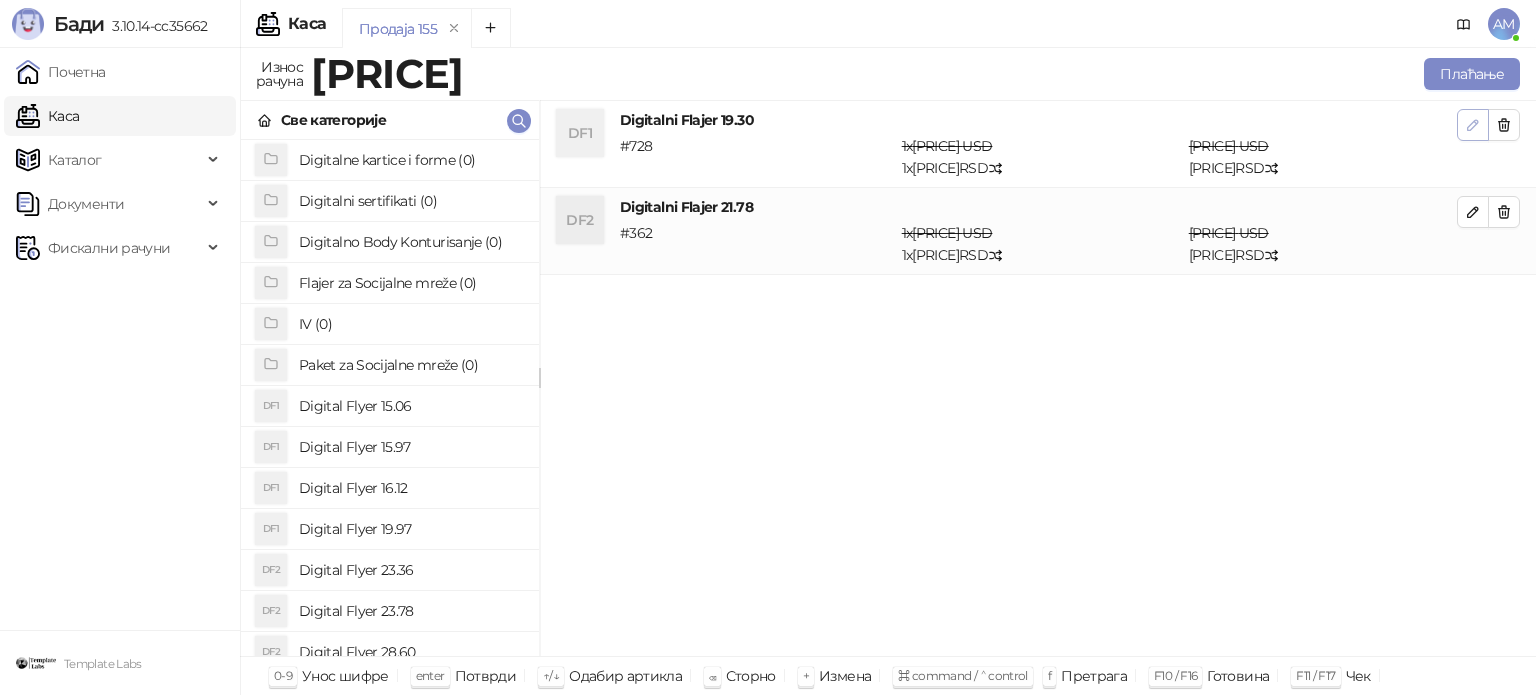 click 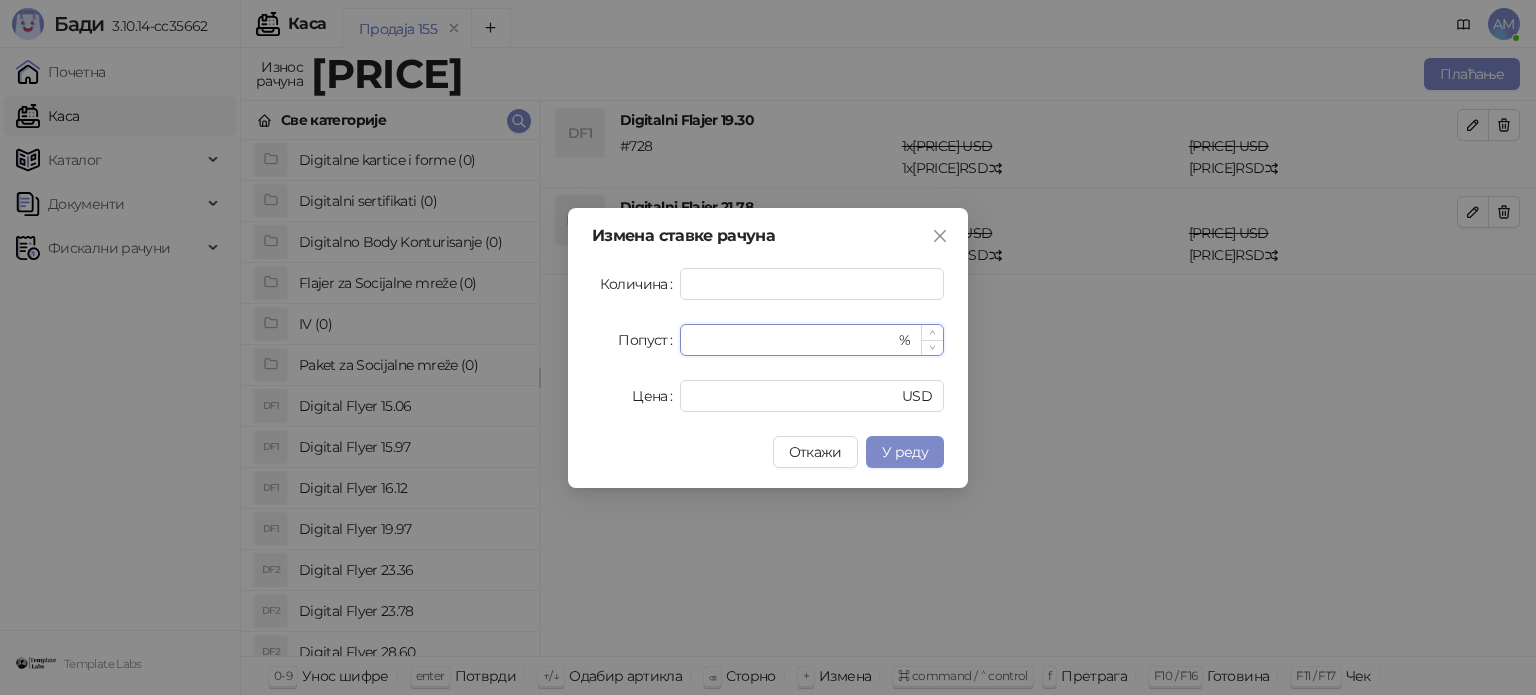 drag, startPoint x: 730, startPoint y: 346, endPoint x: 703, endPoint y: 346, distance: 27 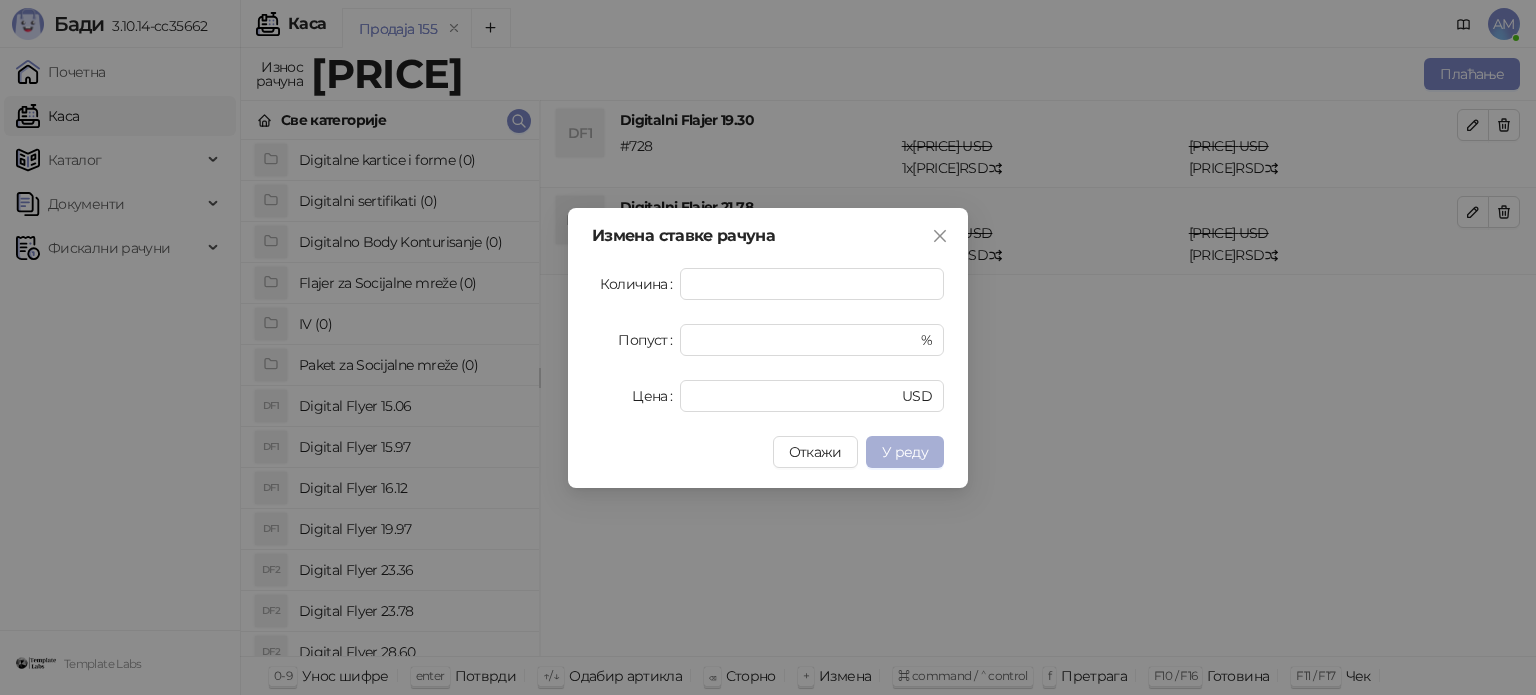 click on "У реду" at bounding box center (905, 452) 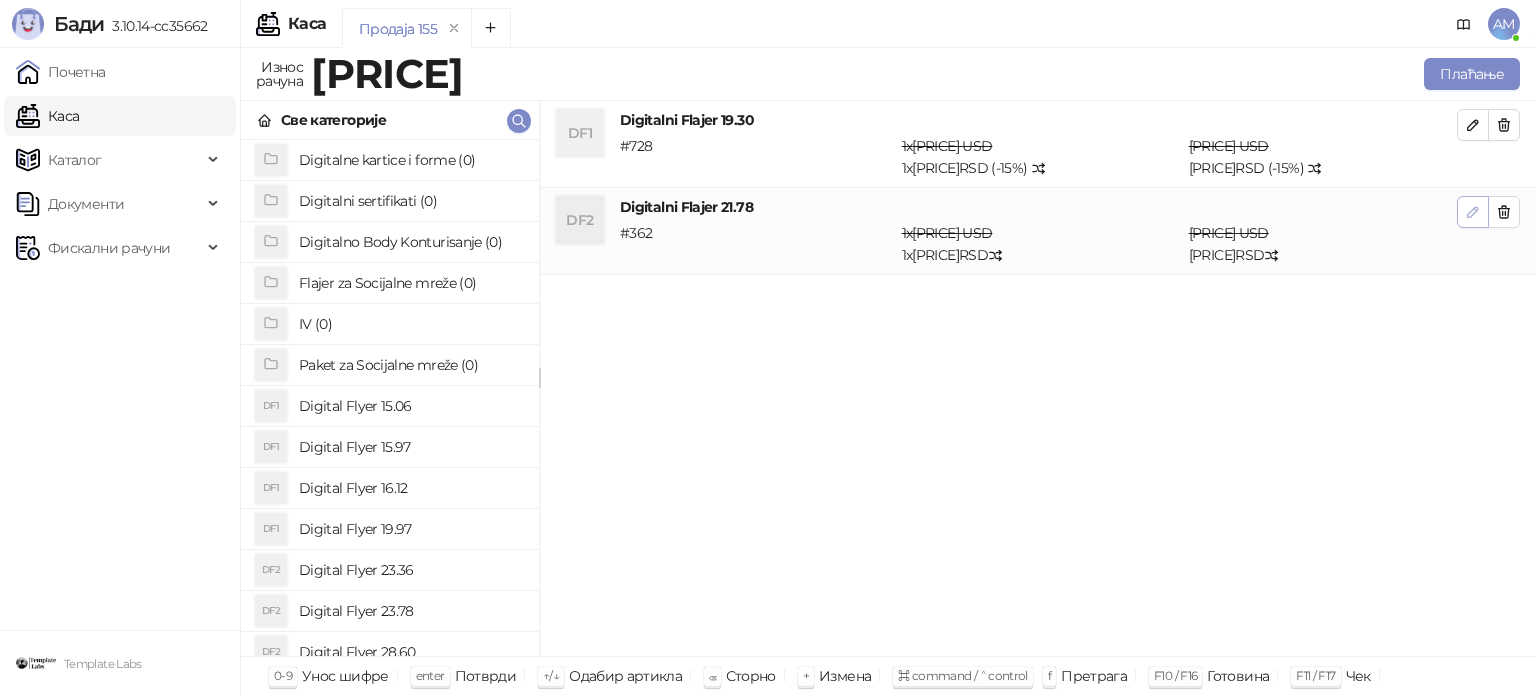 click 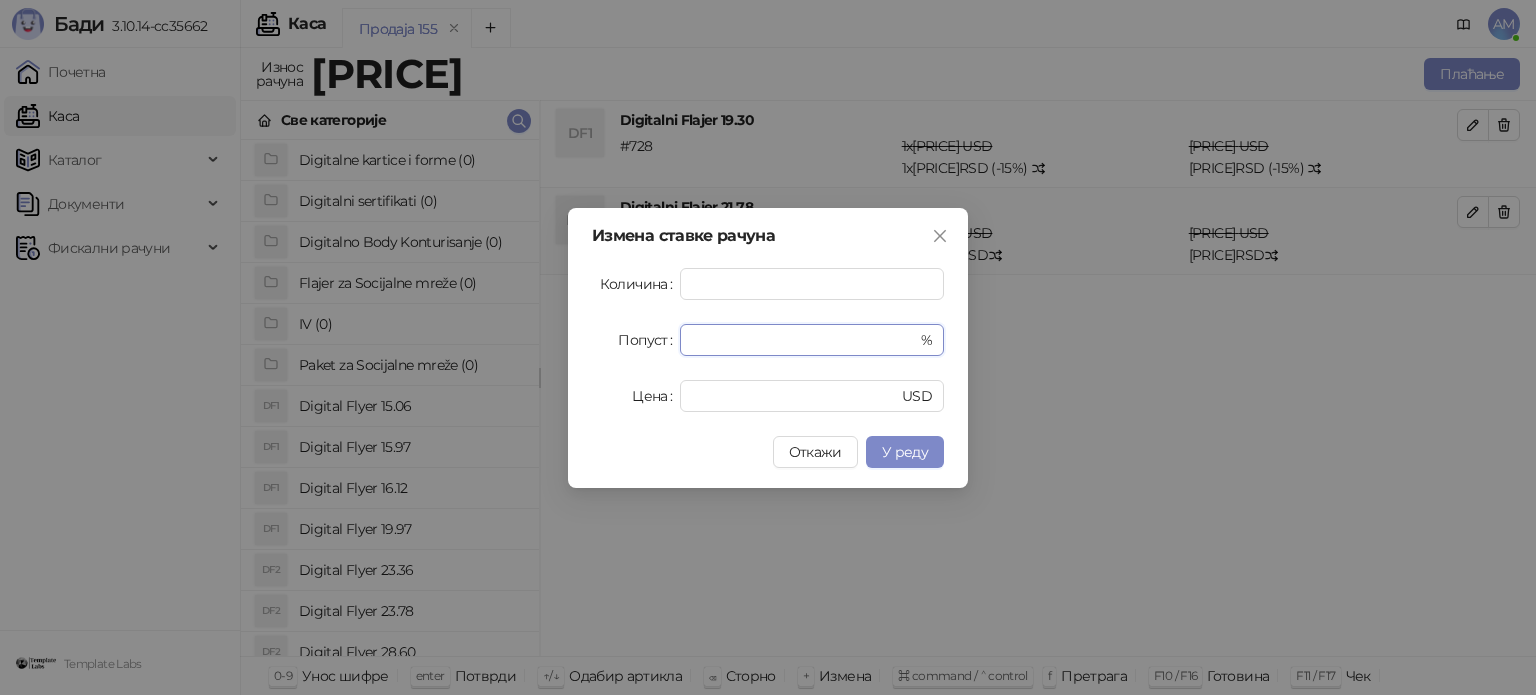 drag, startPoint x: 722, startPoint y: 342, endPoint x: 655, endPoint y: 348, distance: 67.26812 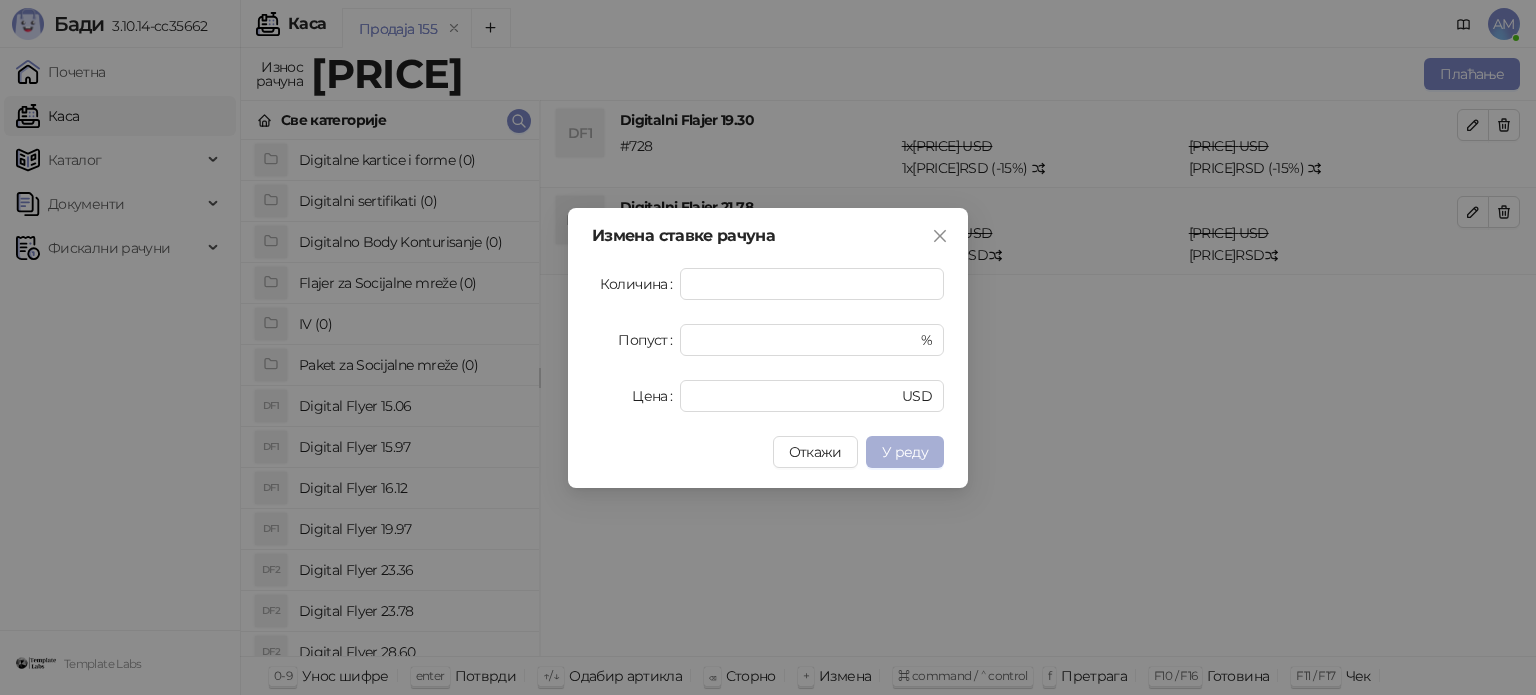 click on "У реду" at bounding box center [905, 452] 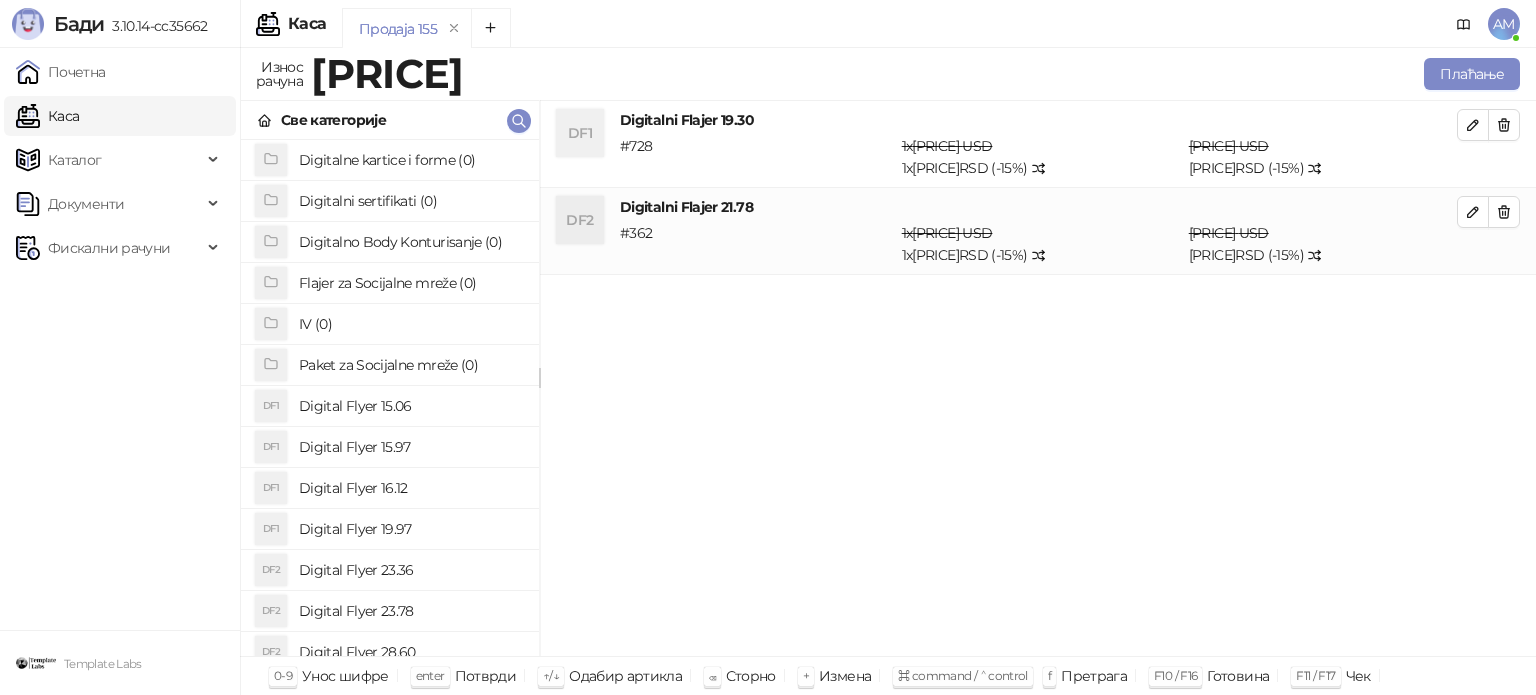drag, startPoint x: 1473, startPoint y: 222, endPoint x: 1447, endPoint y: 224, distance: 26.076809 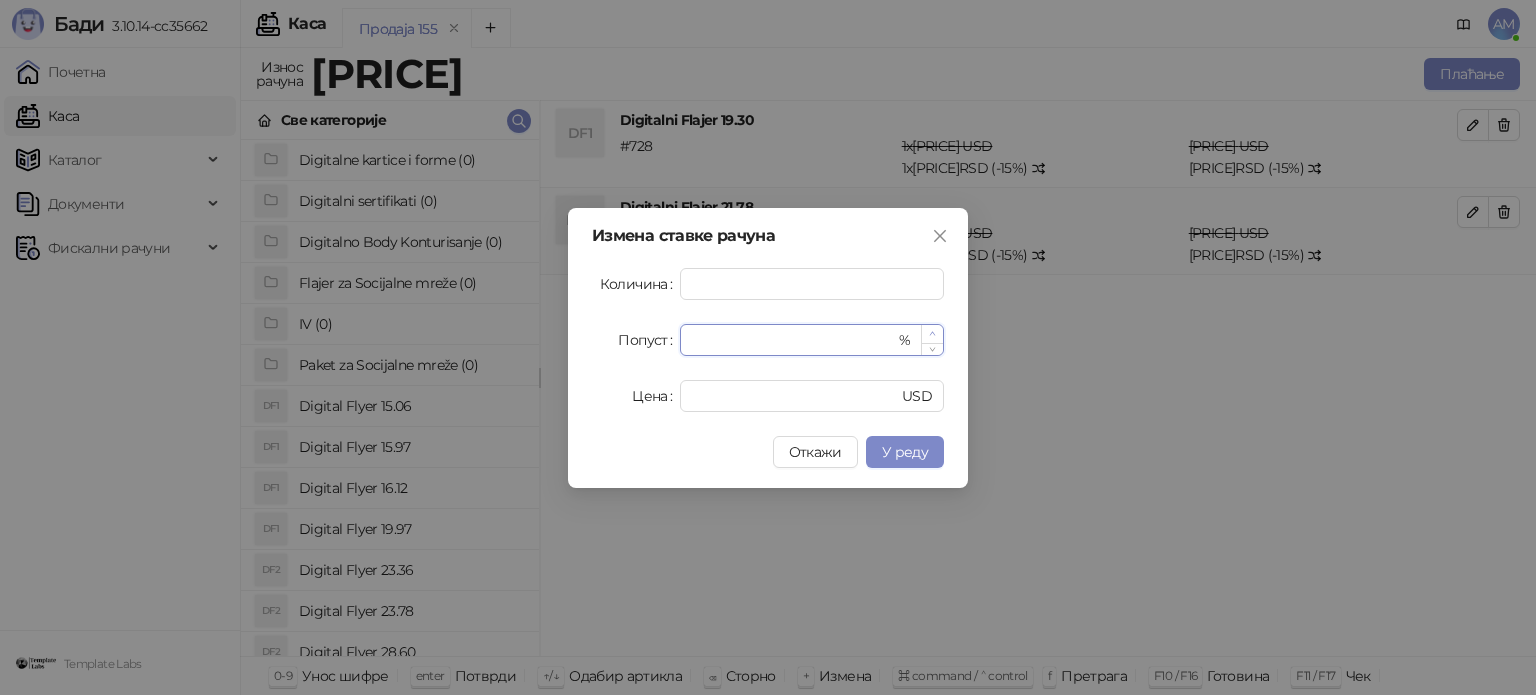 click 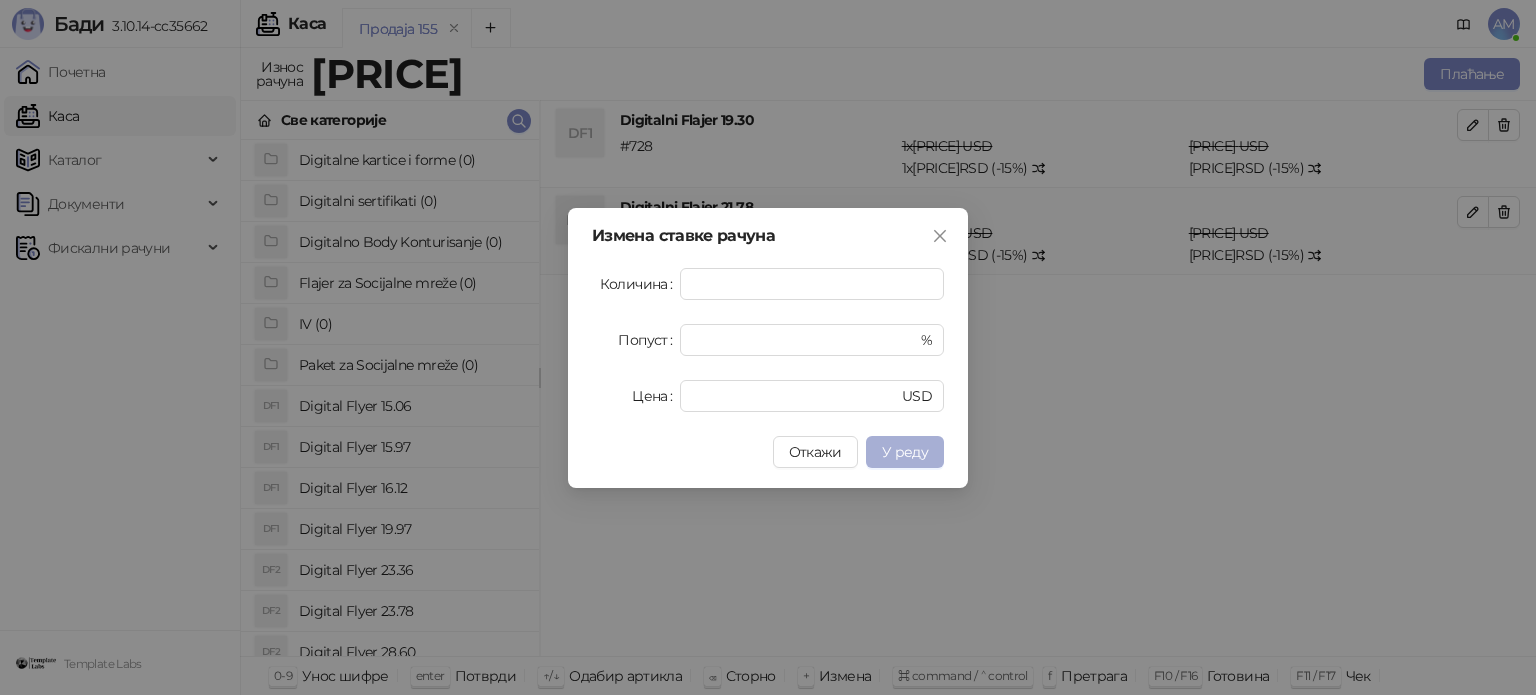 click on "У реду" at bounding box center (905, 452) 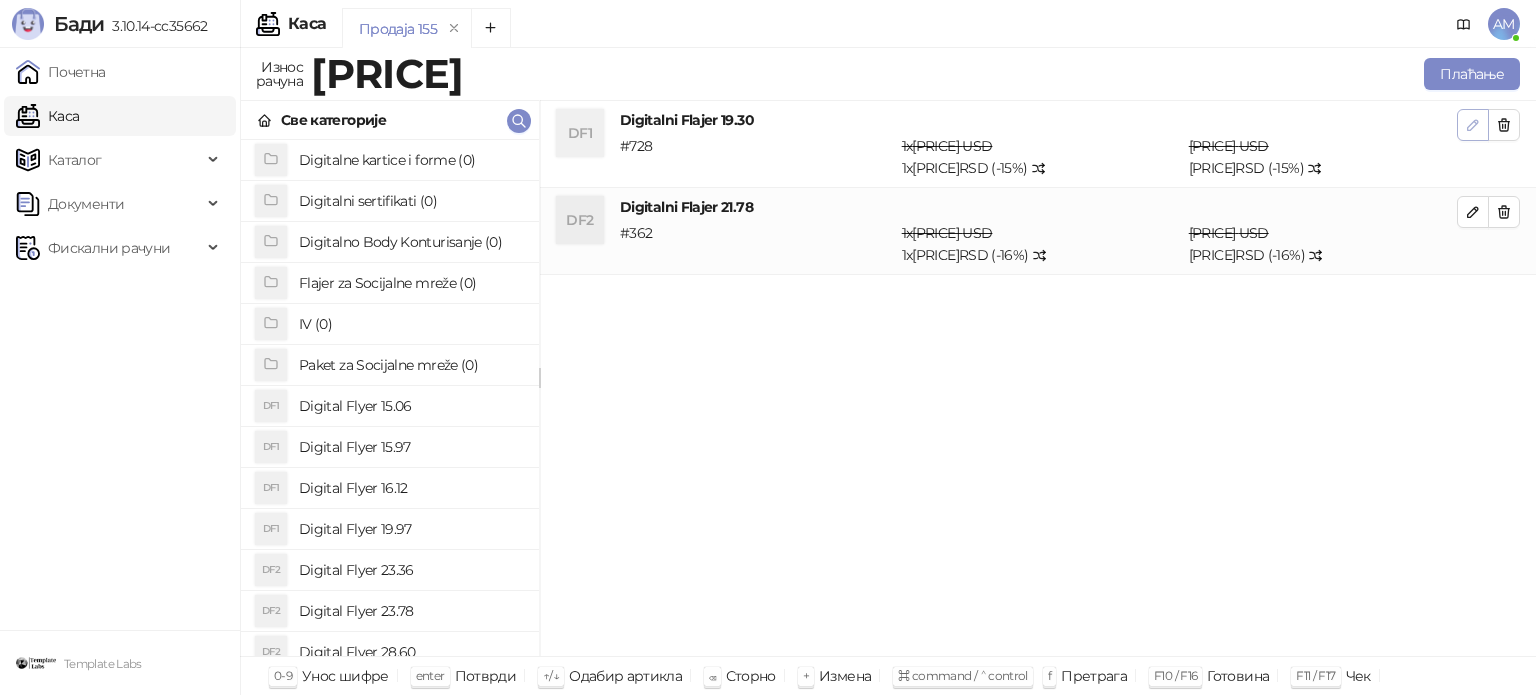 click 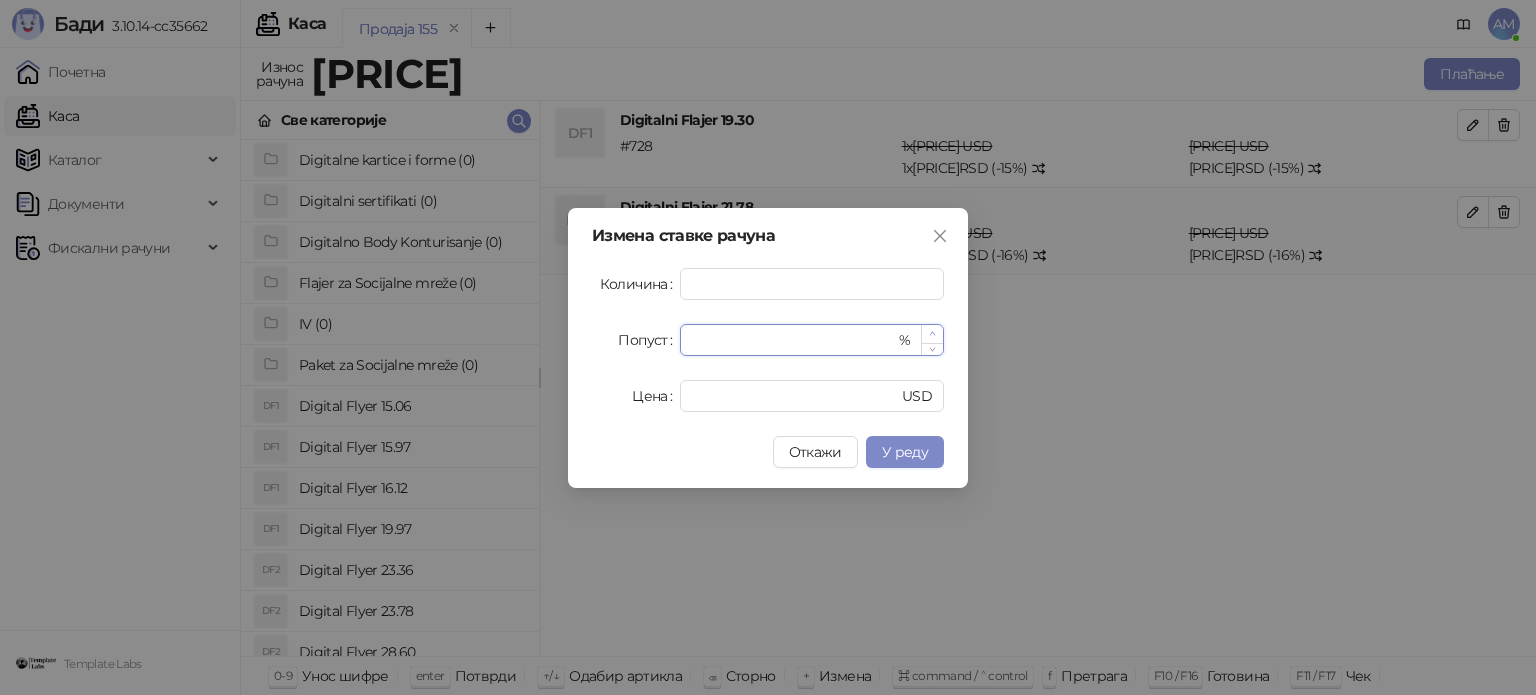 type on "**" 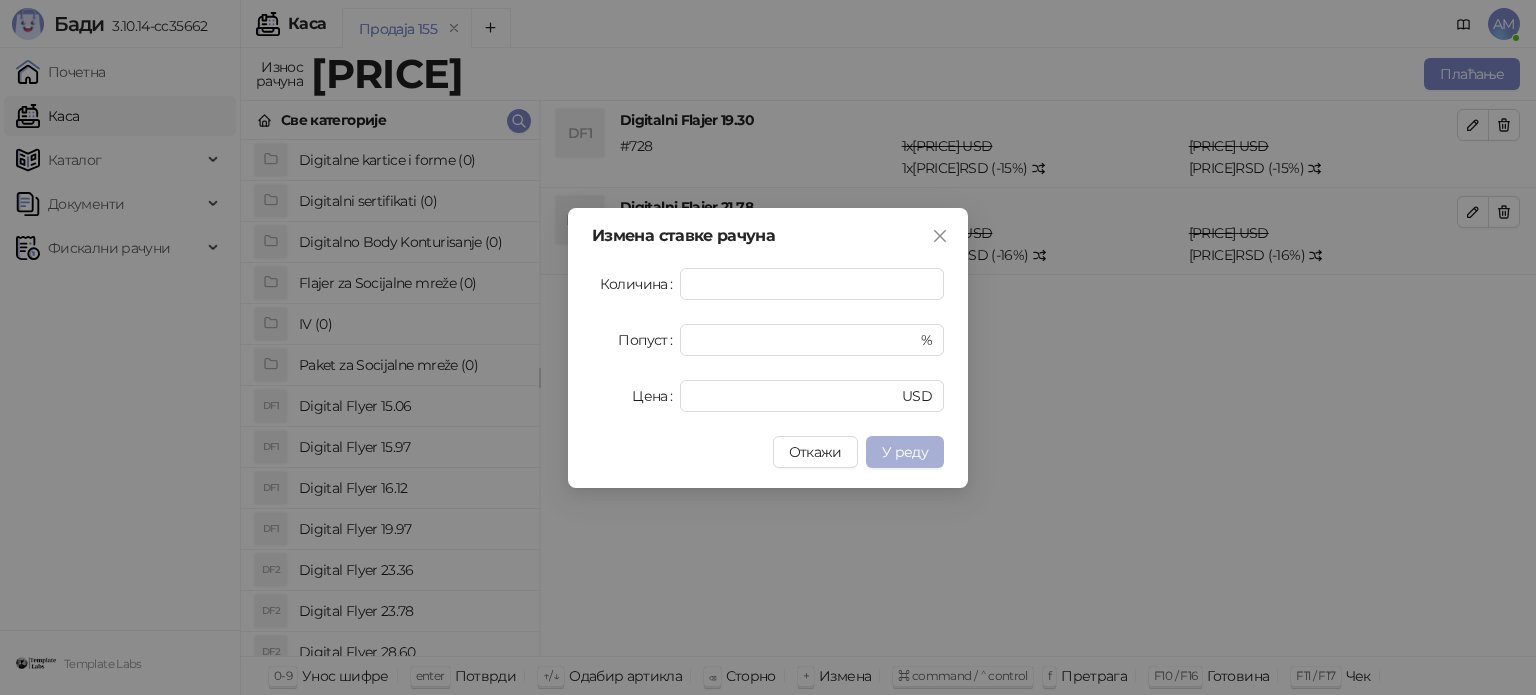 click on "У реду" at bounding box center [905, 452] 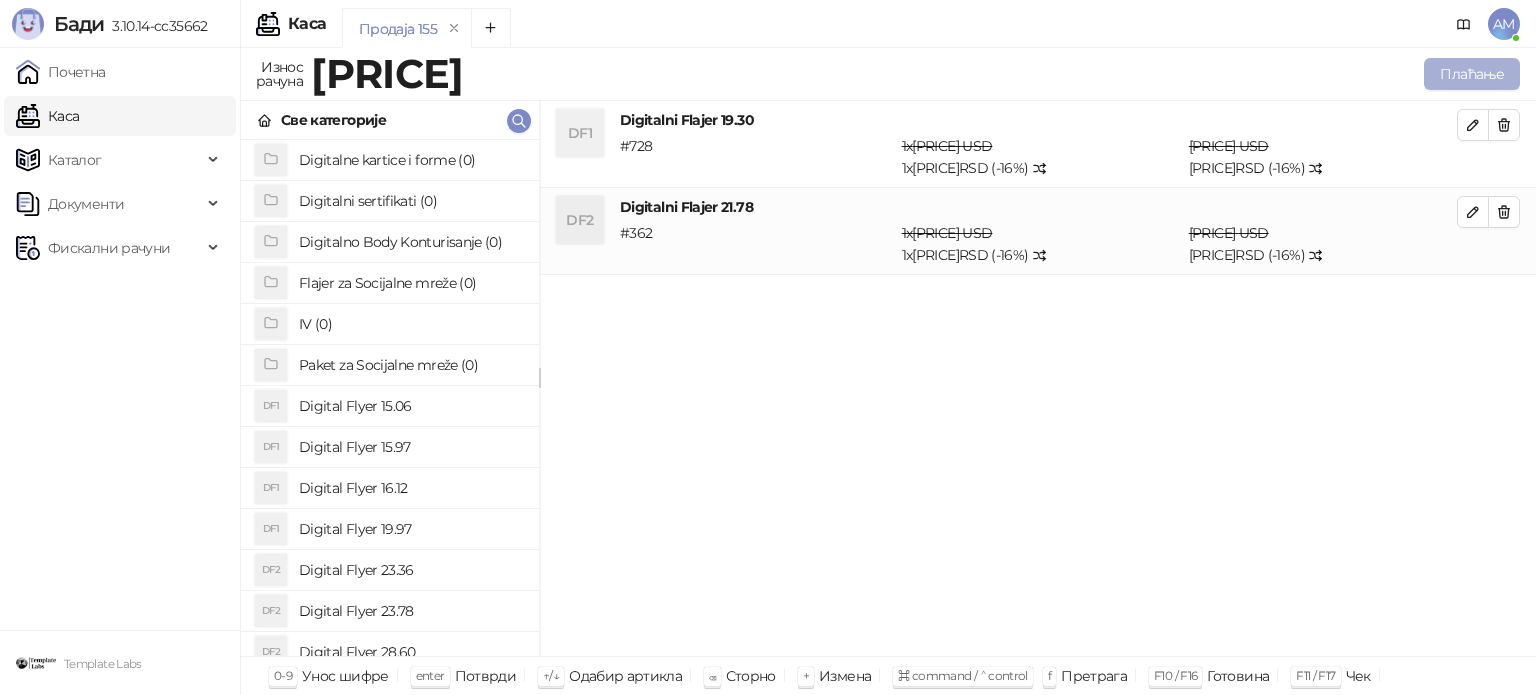 click on "Плаћање" at bounding box center (1472, 74) 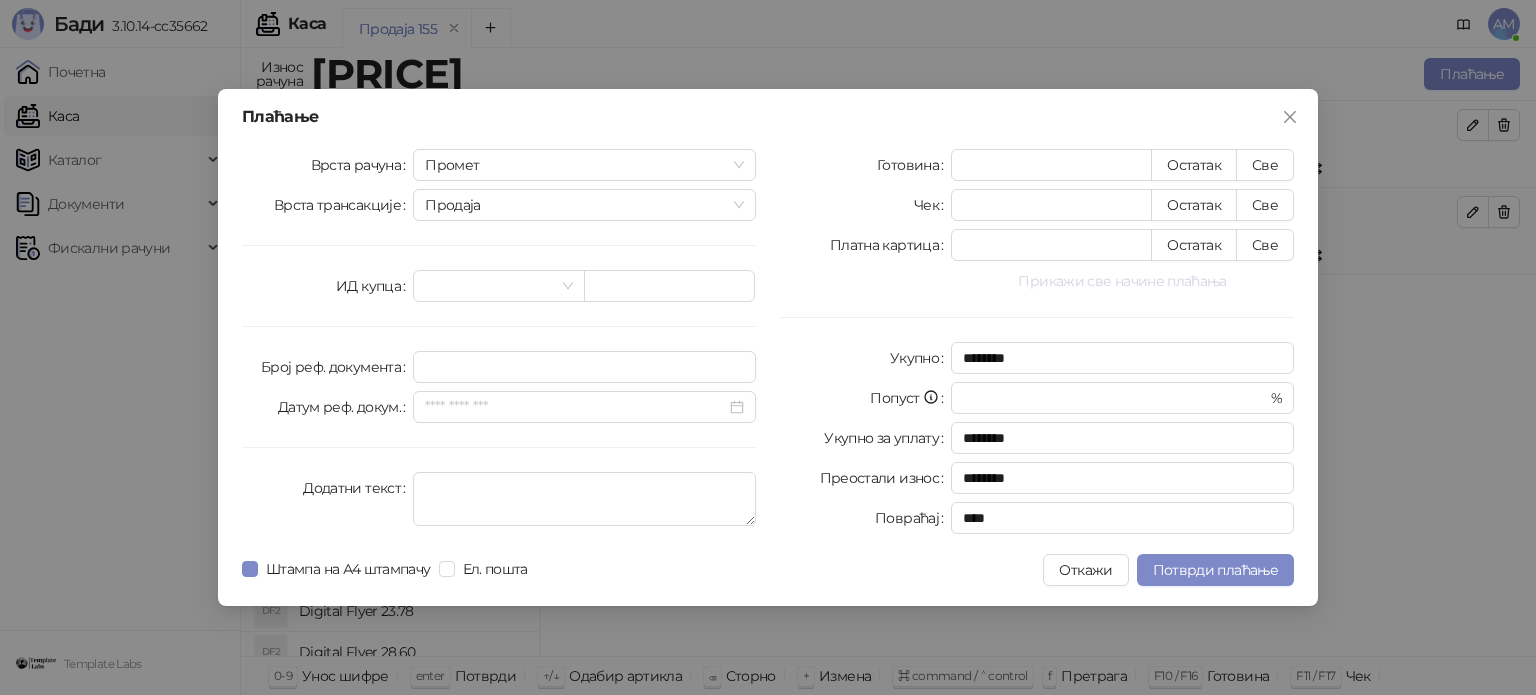 click on "Прикажи све начине плаћања" at bounding box center [1122, 281] 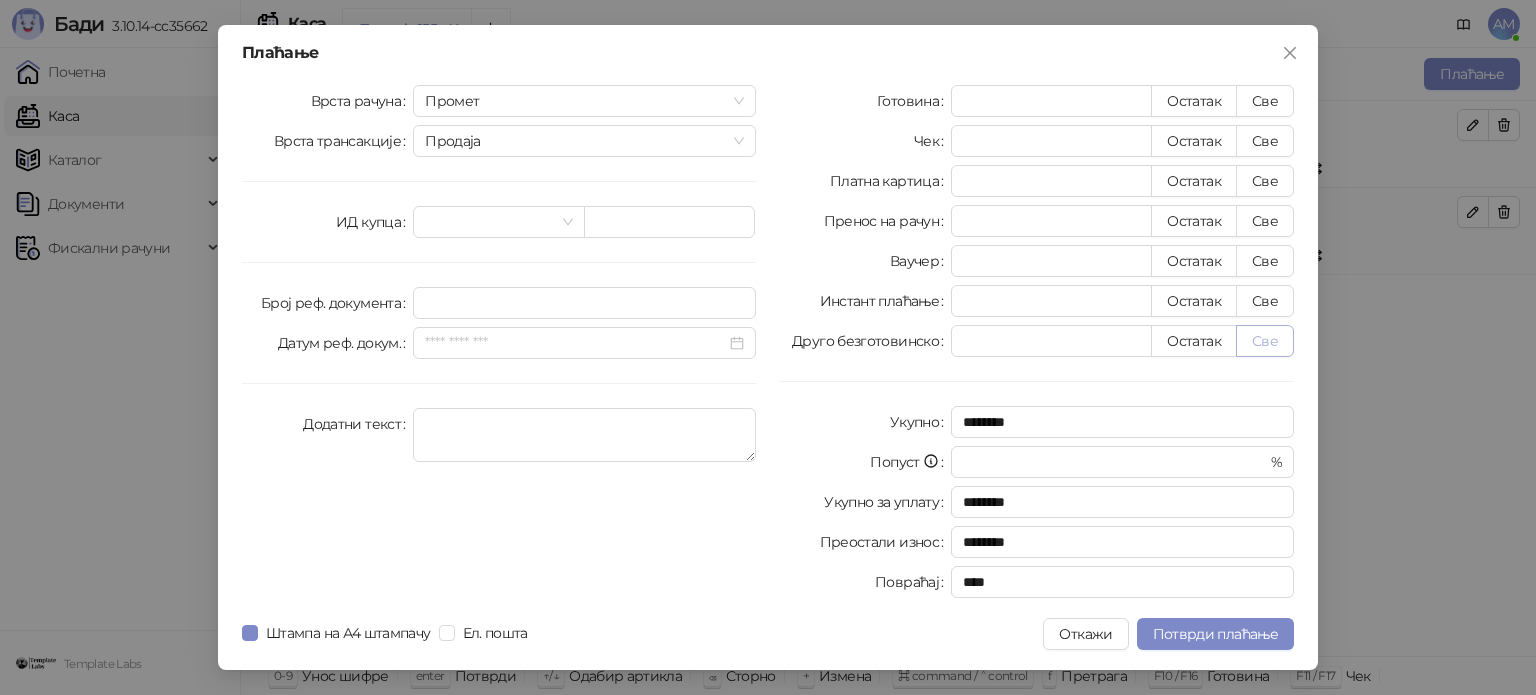click on "Све" at bounding box center [1265, 341] 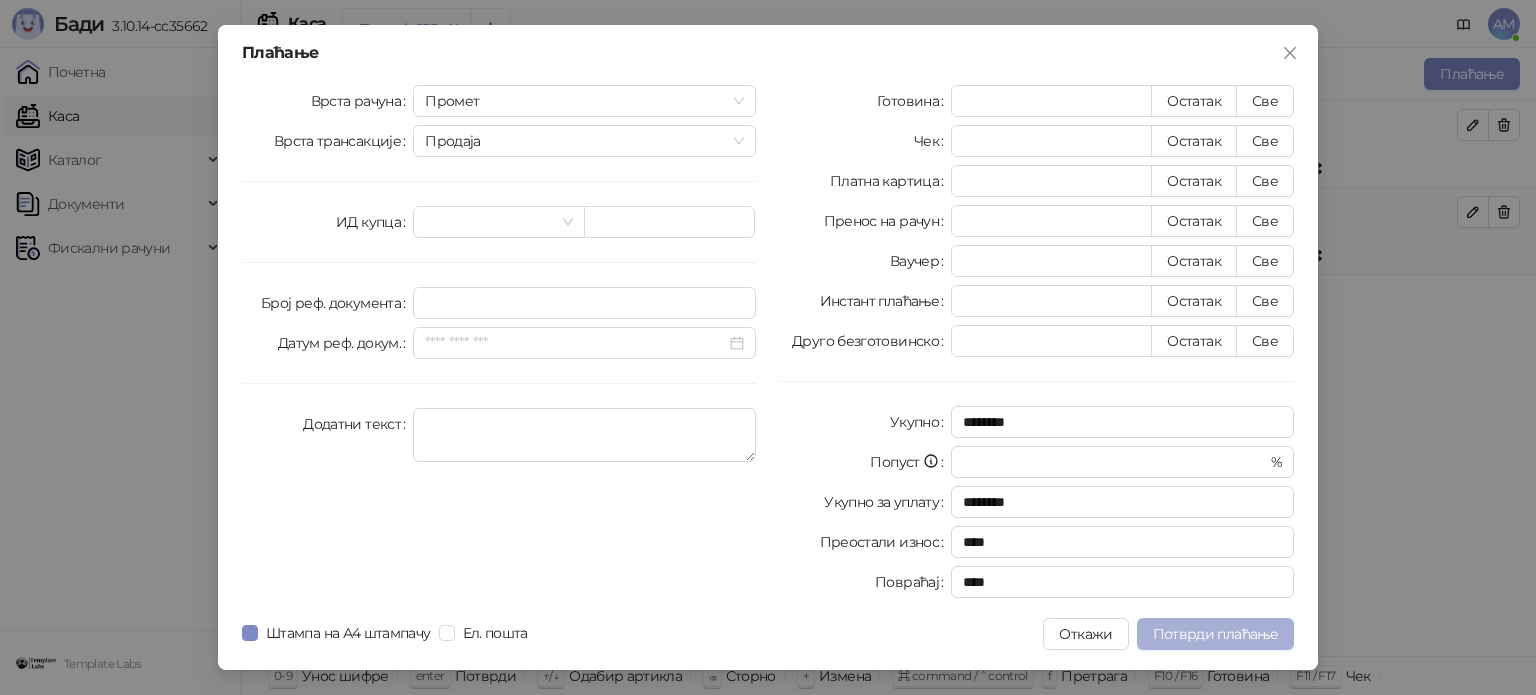 click on "Потврди плаћање" at bounding box center [1215, 634] 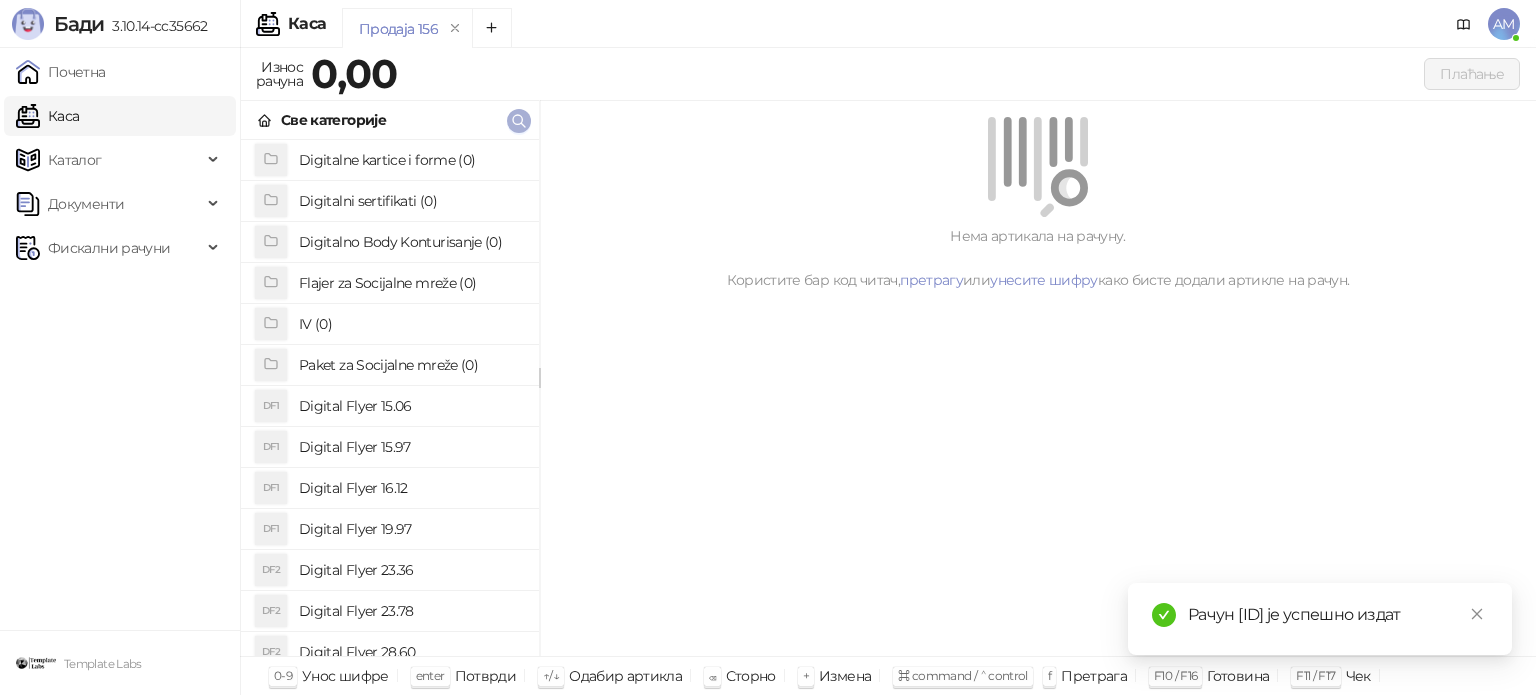 click 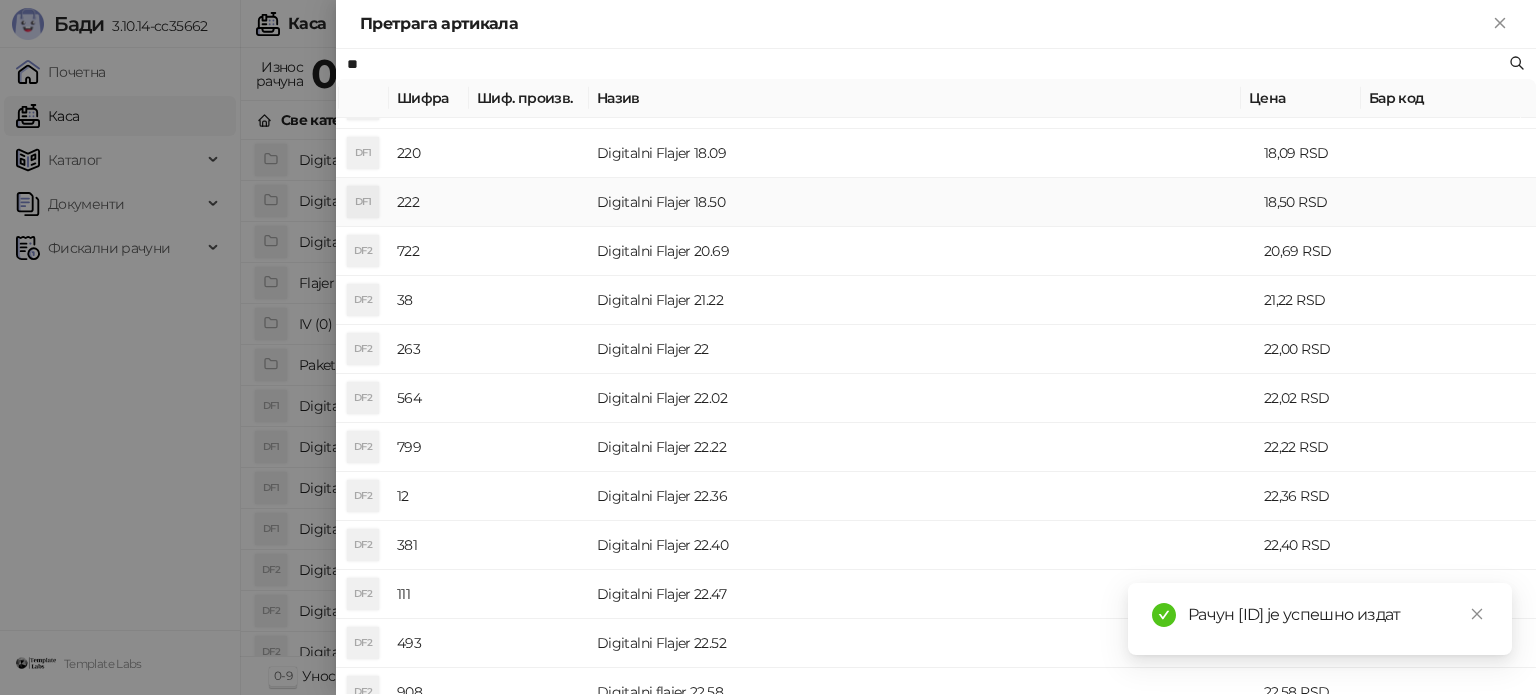 scroll, scrollTop: 500, scrollLeft: 0, axis: vertical 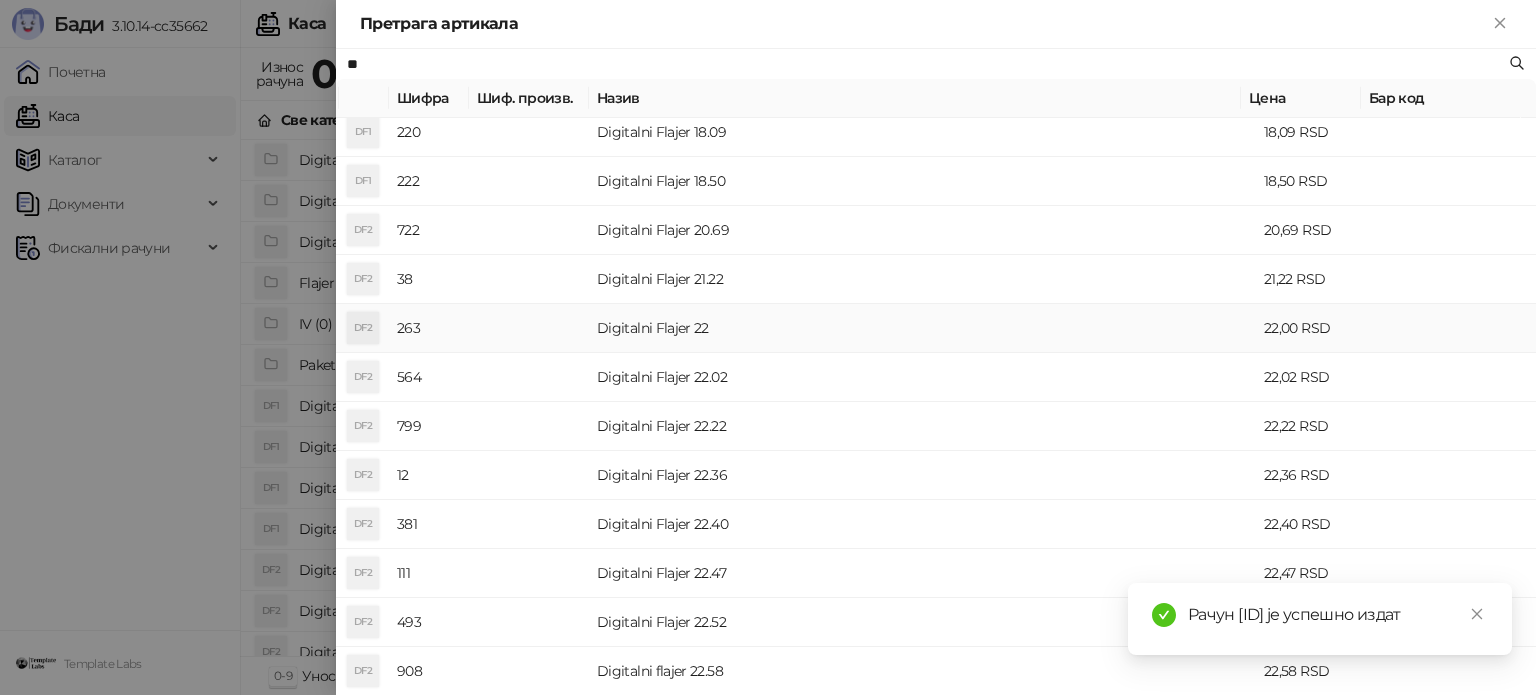 type on "**" 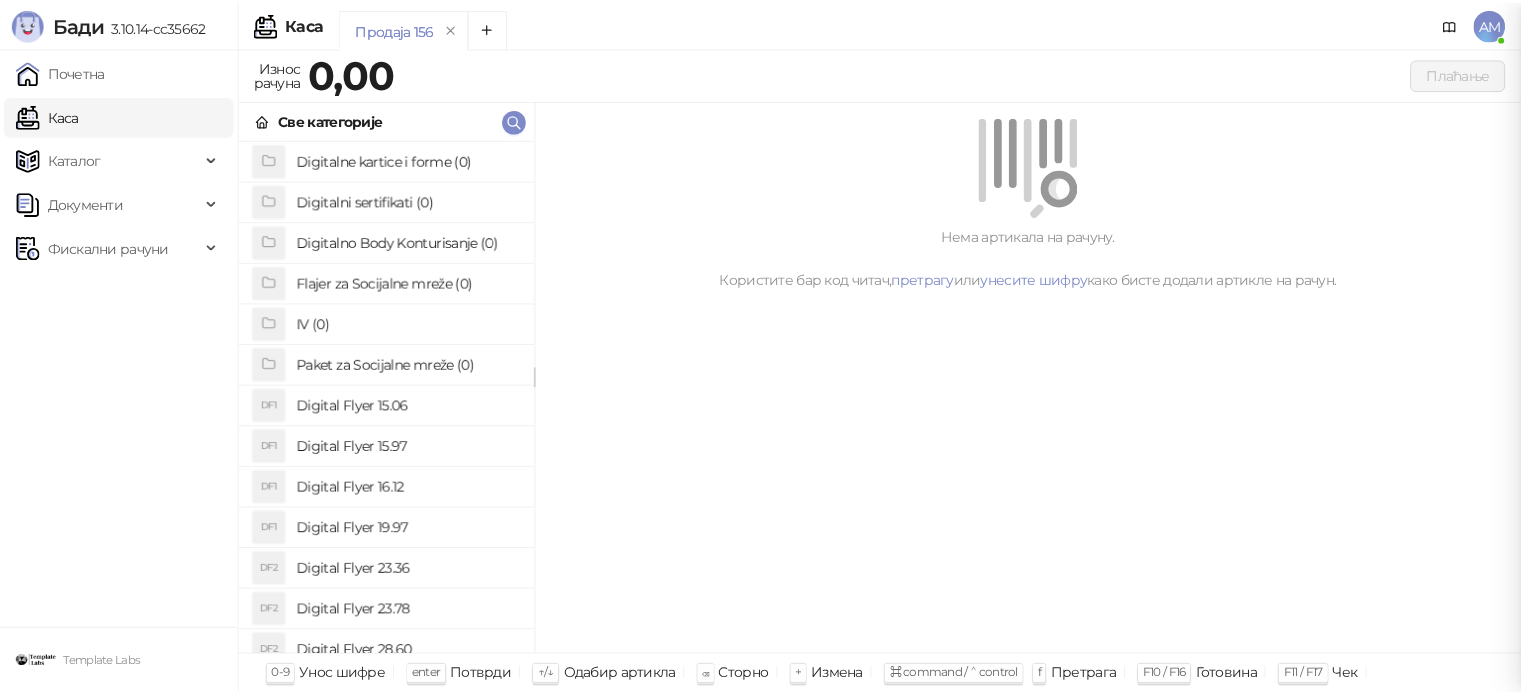scroll, scrollTop: 0, scrollLeft: 0, axis: both 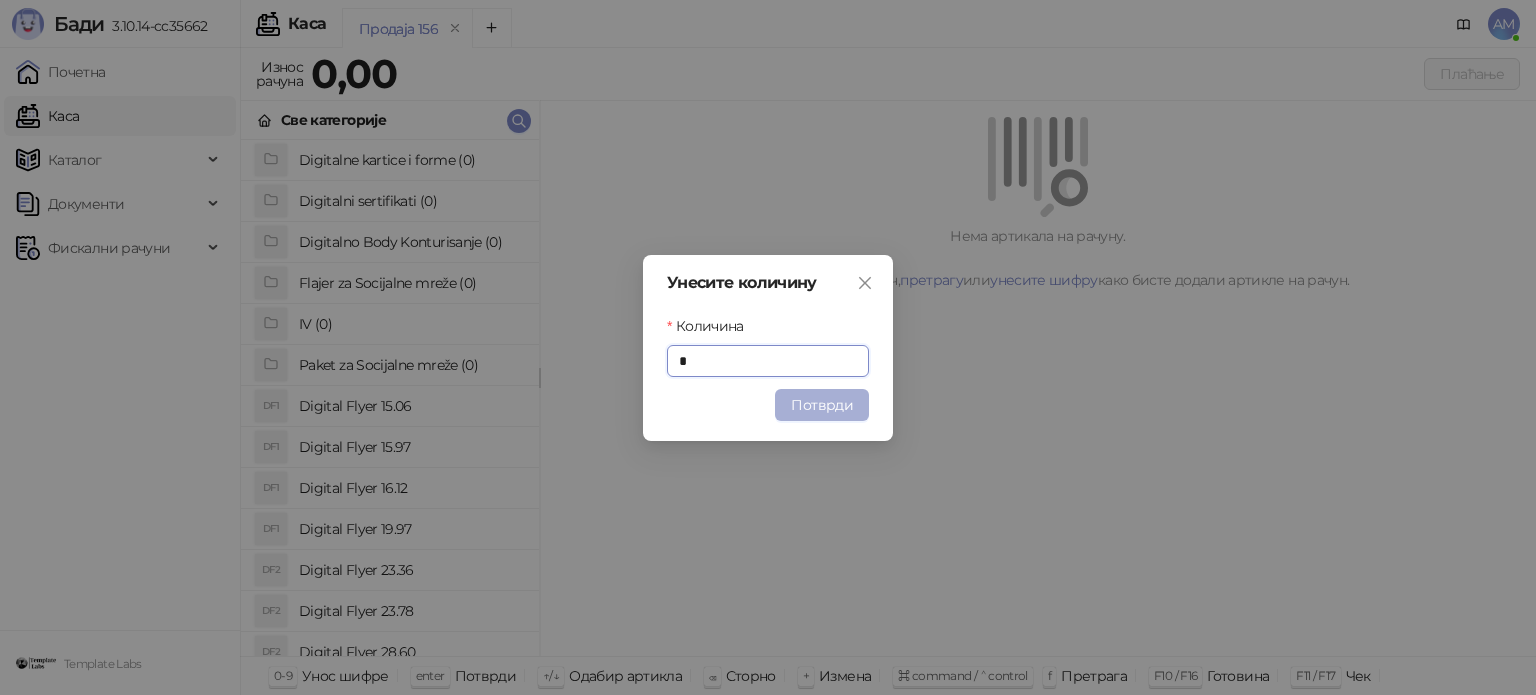 click on "Потврди" at bounding box center [822, 405] 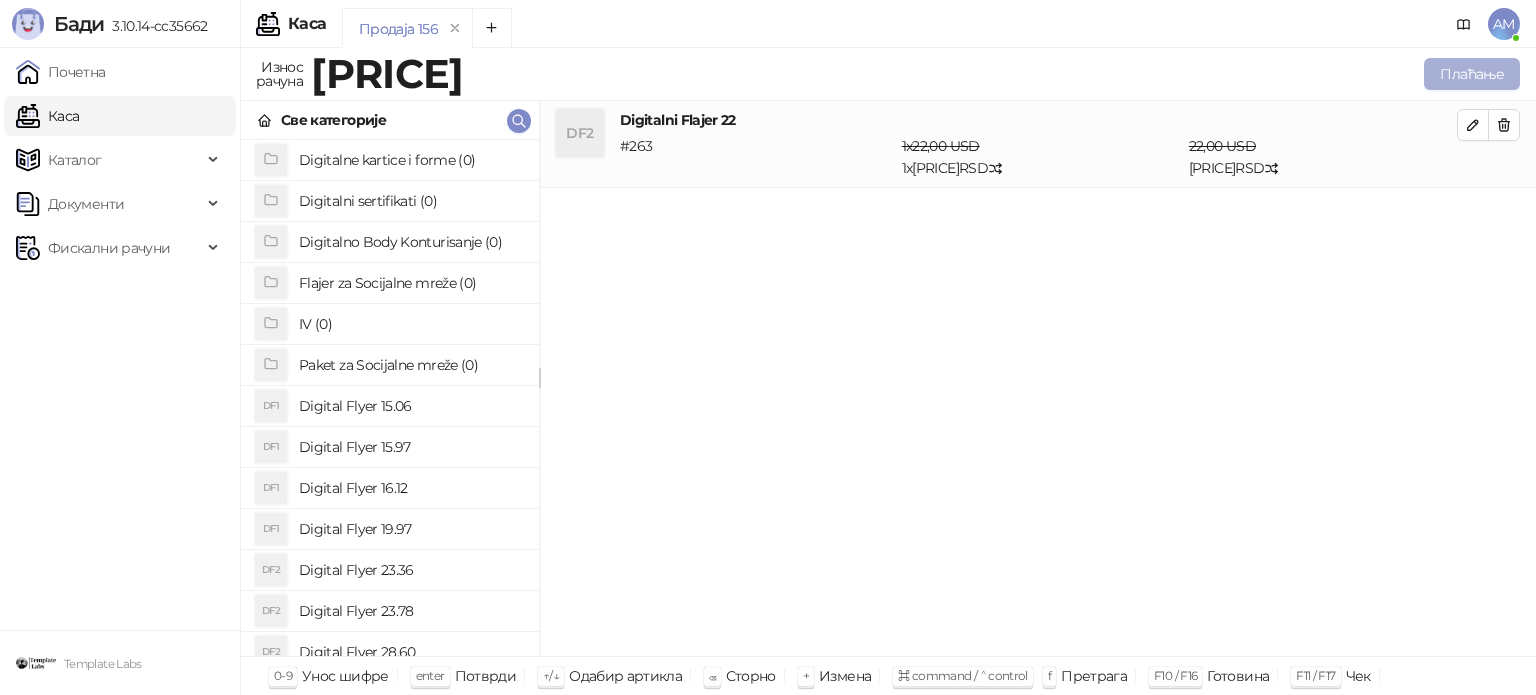 click on "Плаћање" at bounding box center (1472, 74) 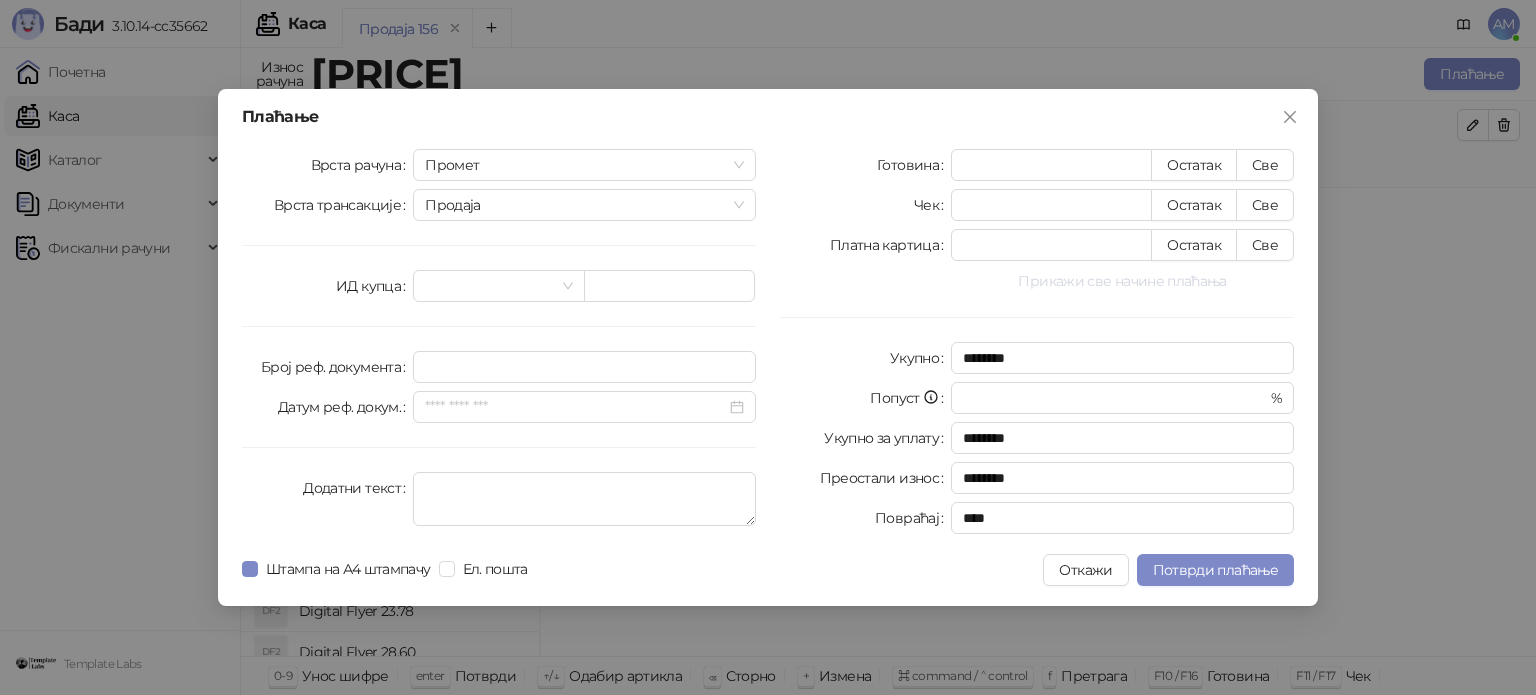 click on "Прикажи све начине плаћања" at bounding box center (1122, 281) 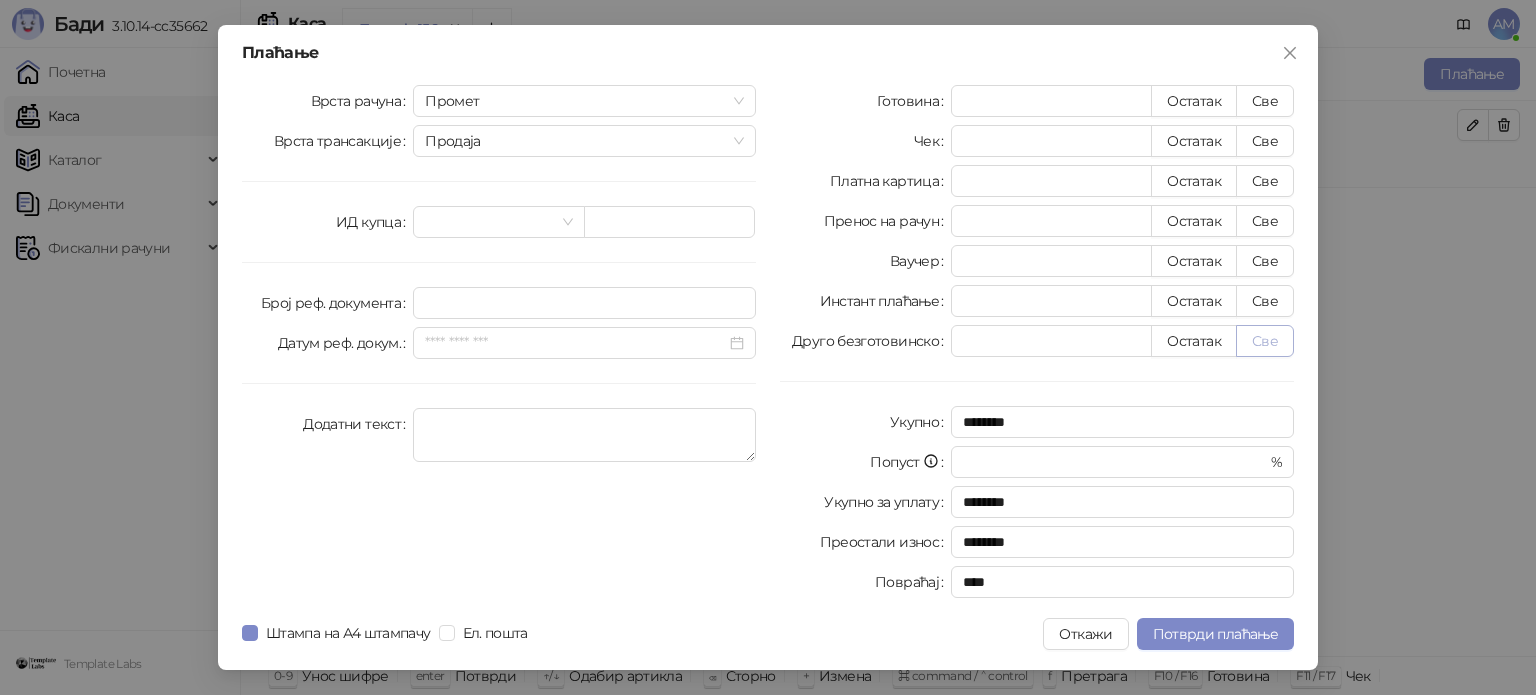 click on "Све" at bounding box center [1265, 341] 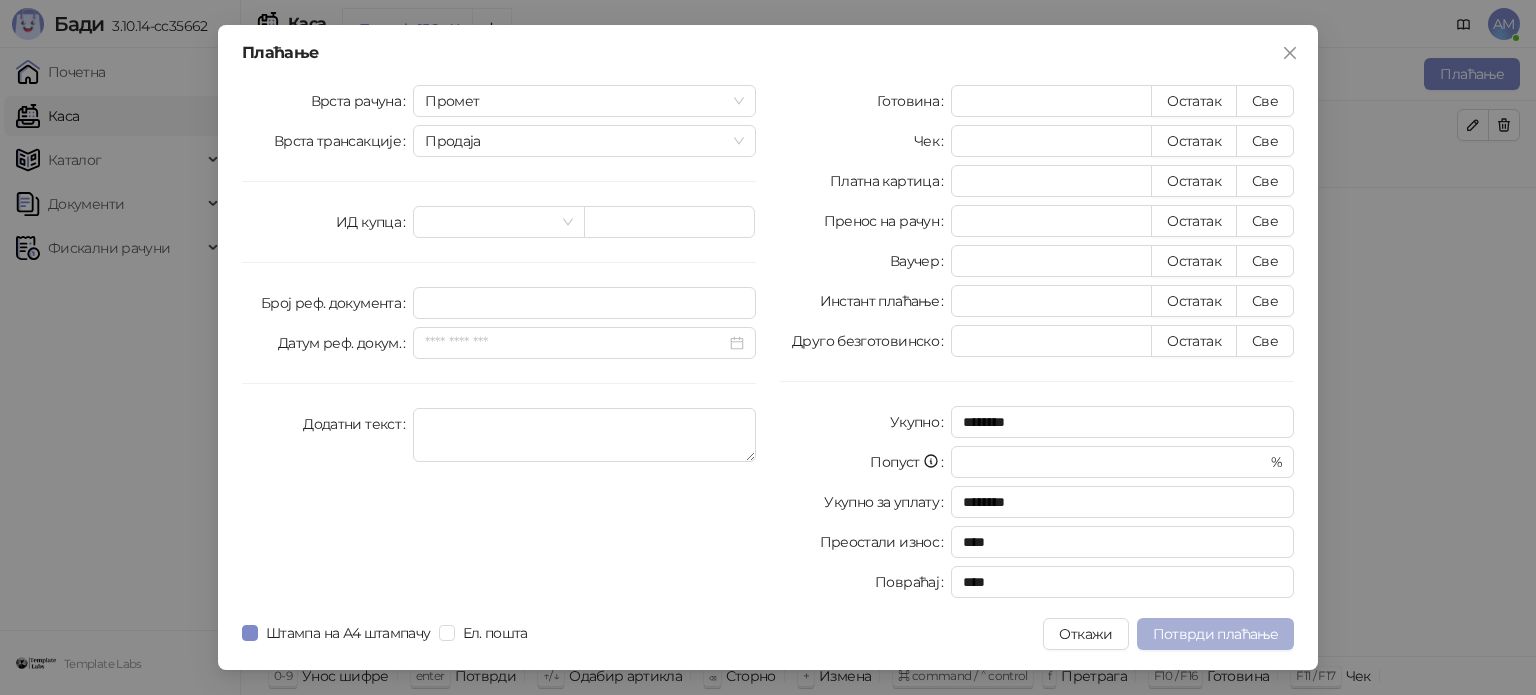 click on "Потврди плаћање" at bounding box center [1215, 634] 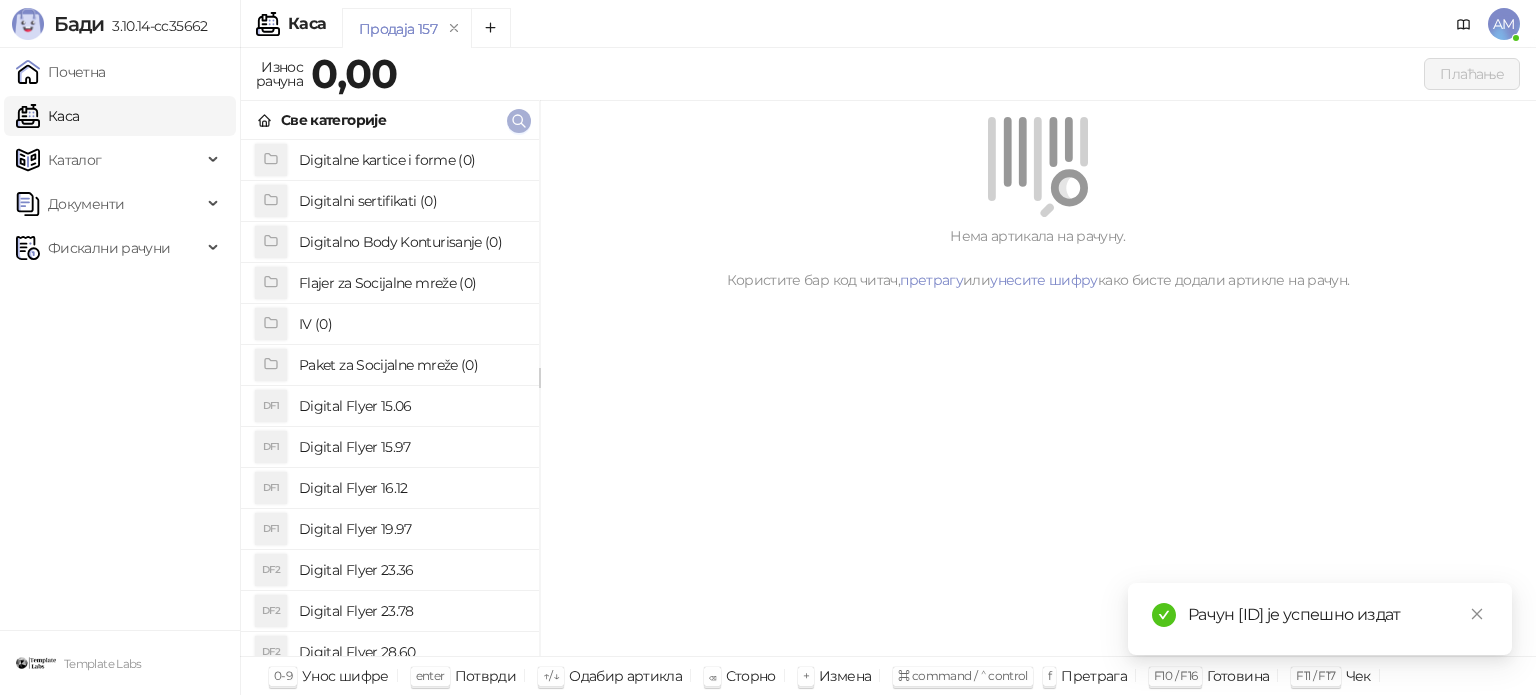 click 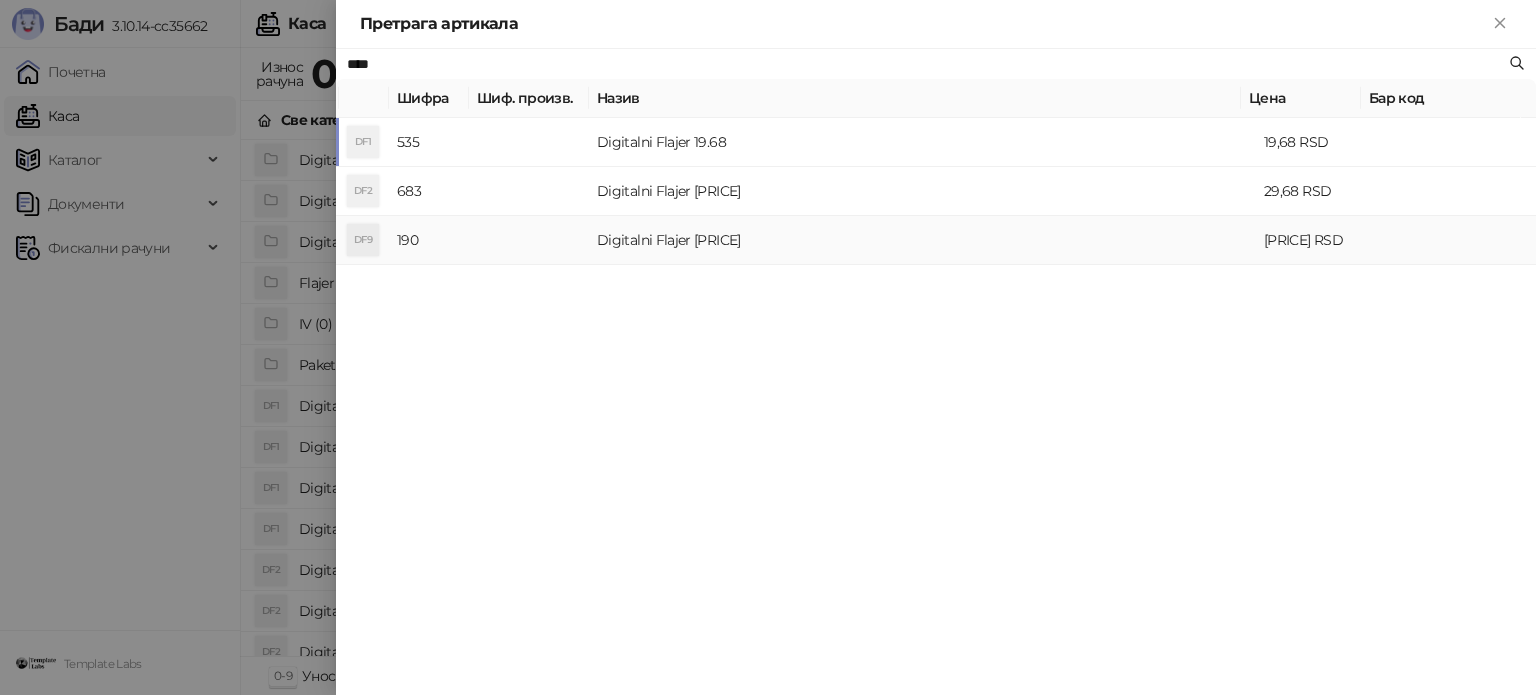 type on "****" 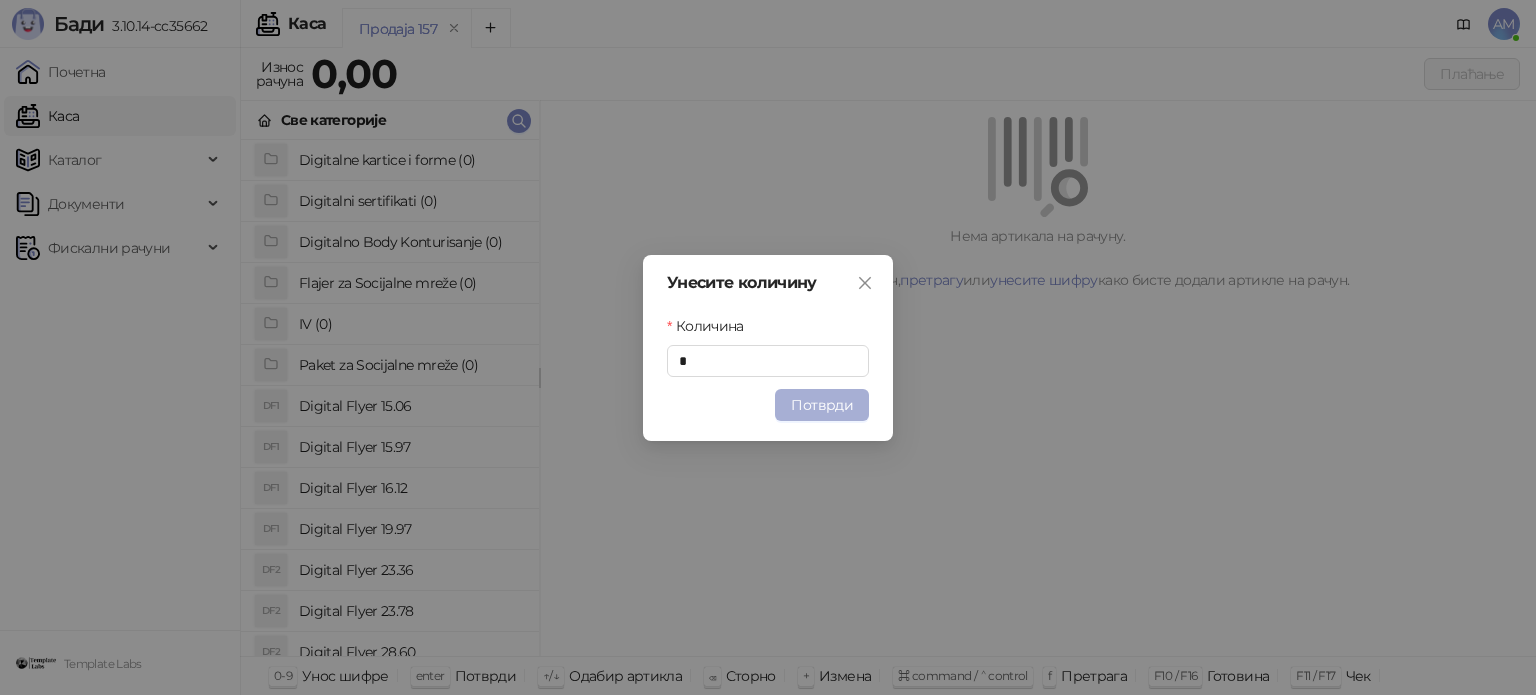 click on "Потврди" at bounding box center [822, 405] 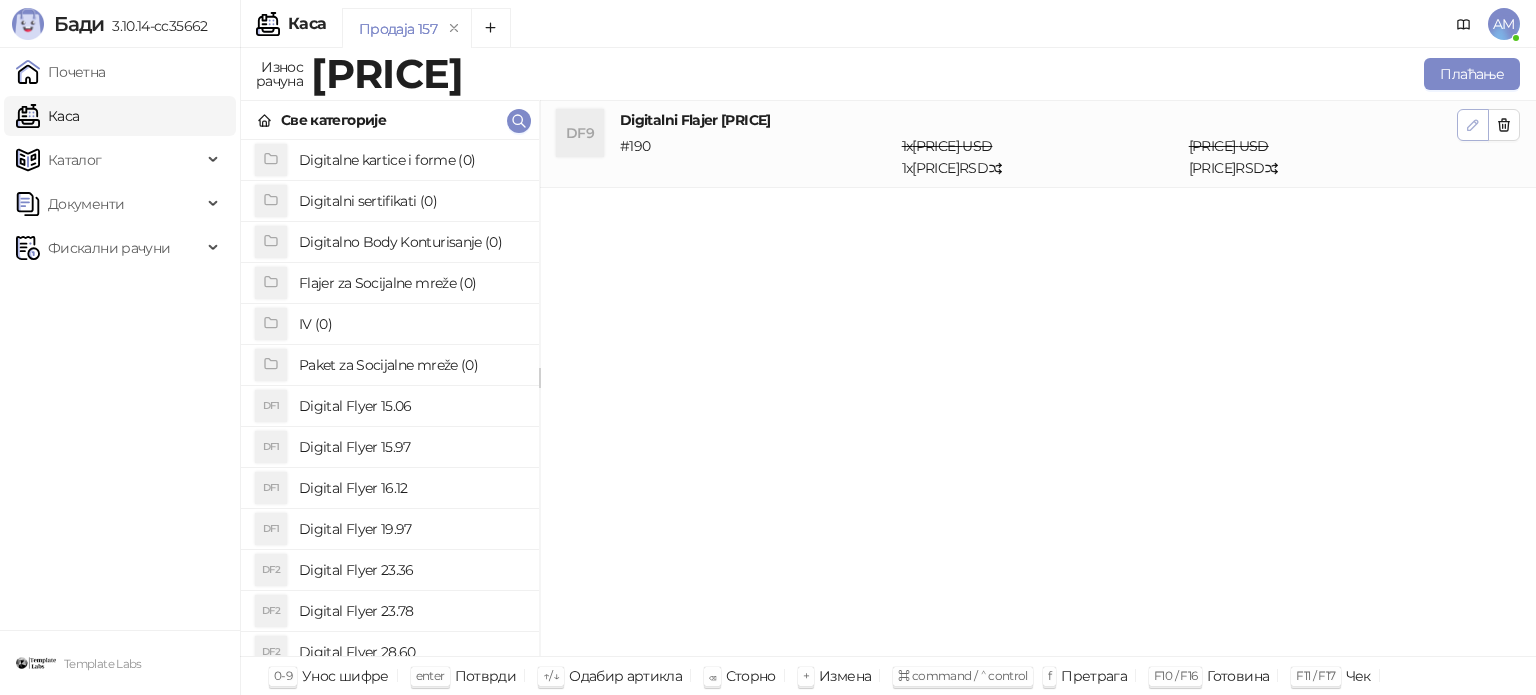 click 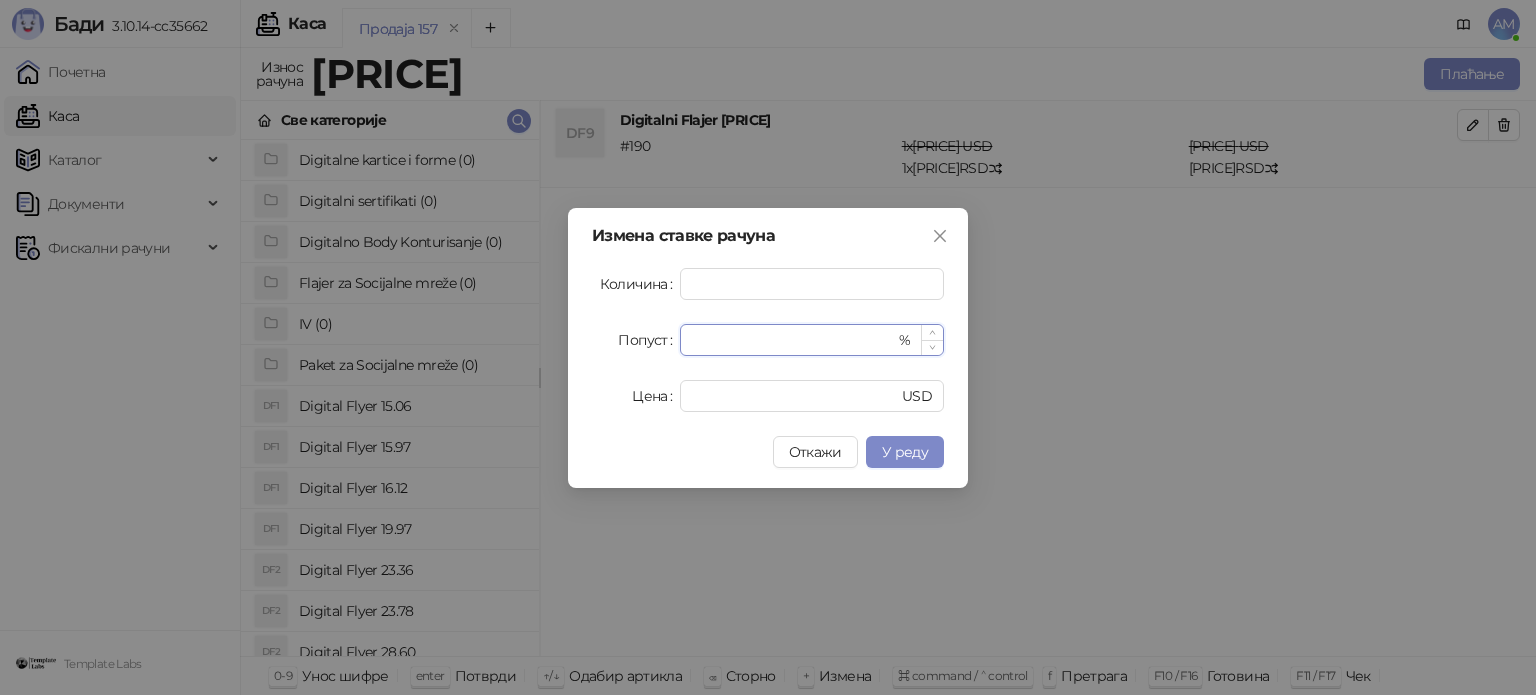 drag, startPoint x: 740, startPoint y: 343, endPoint x: 695, endPoint y: 346, distance: 45.099888 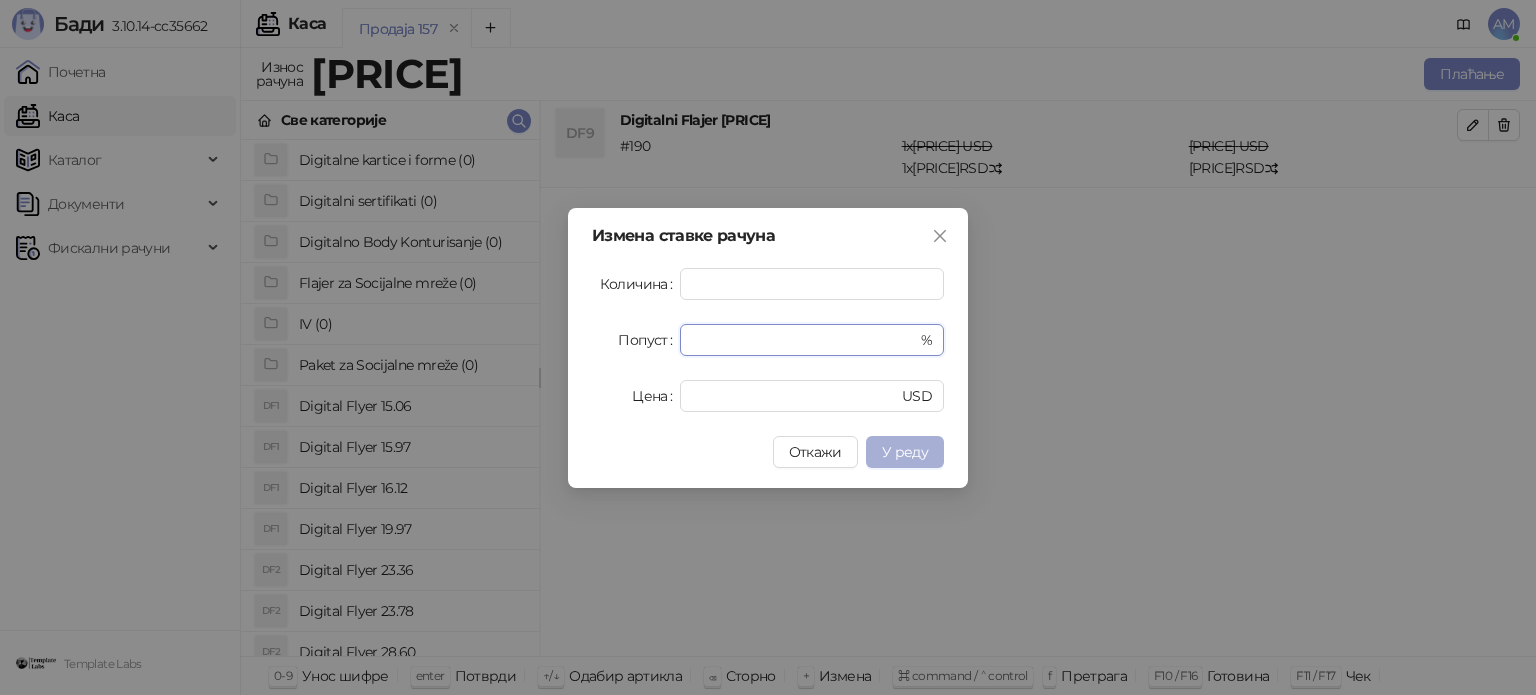 type on "**" 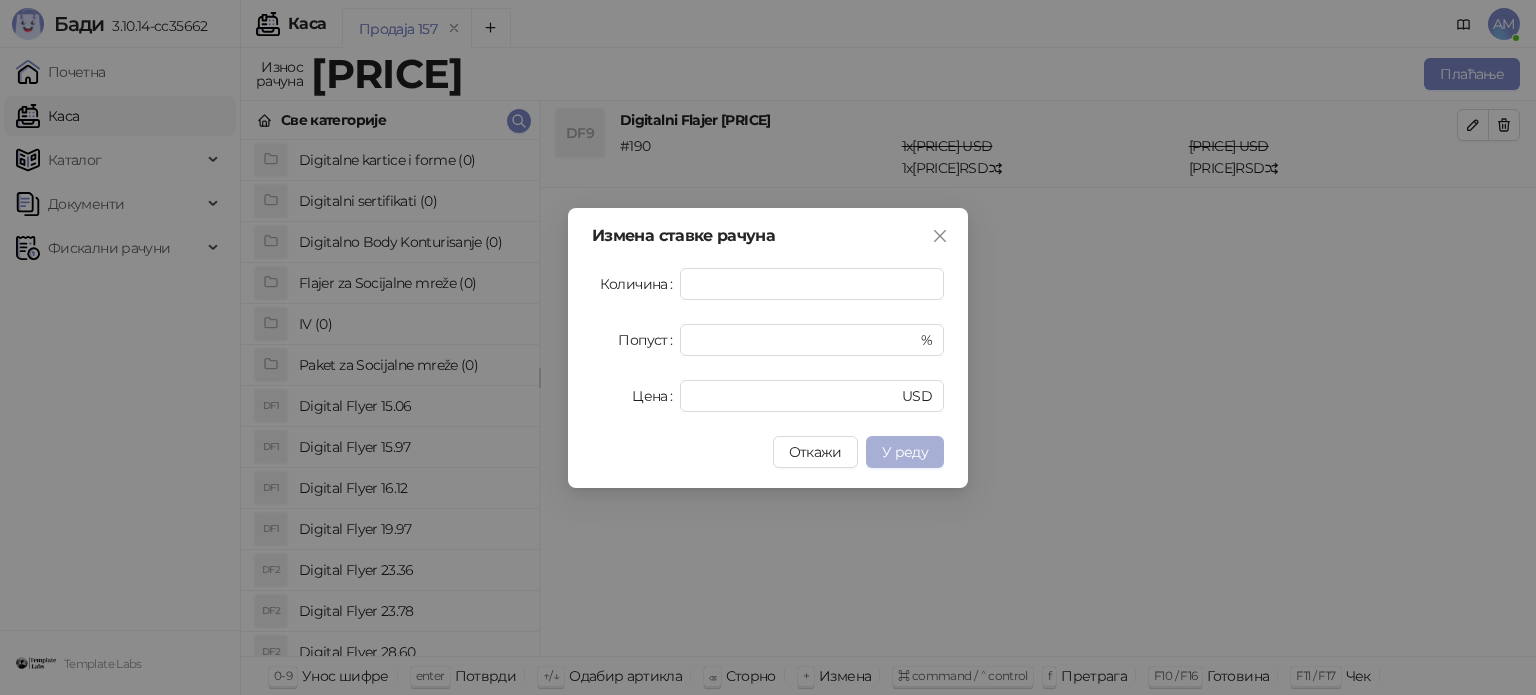 click on "У реду" at bounding box center (905, 452) 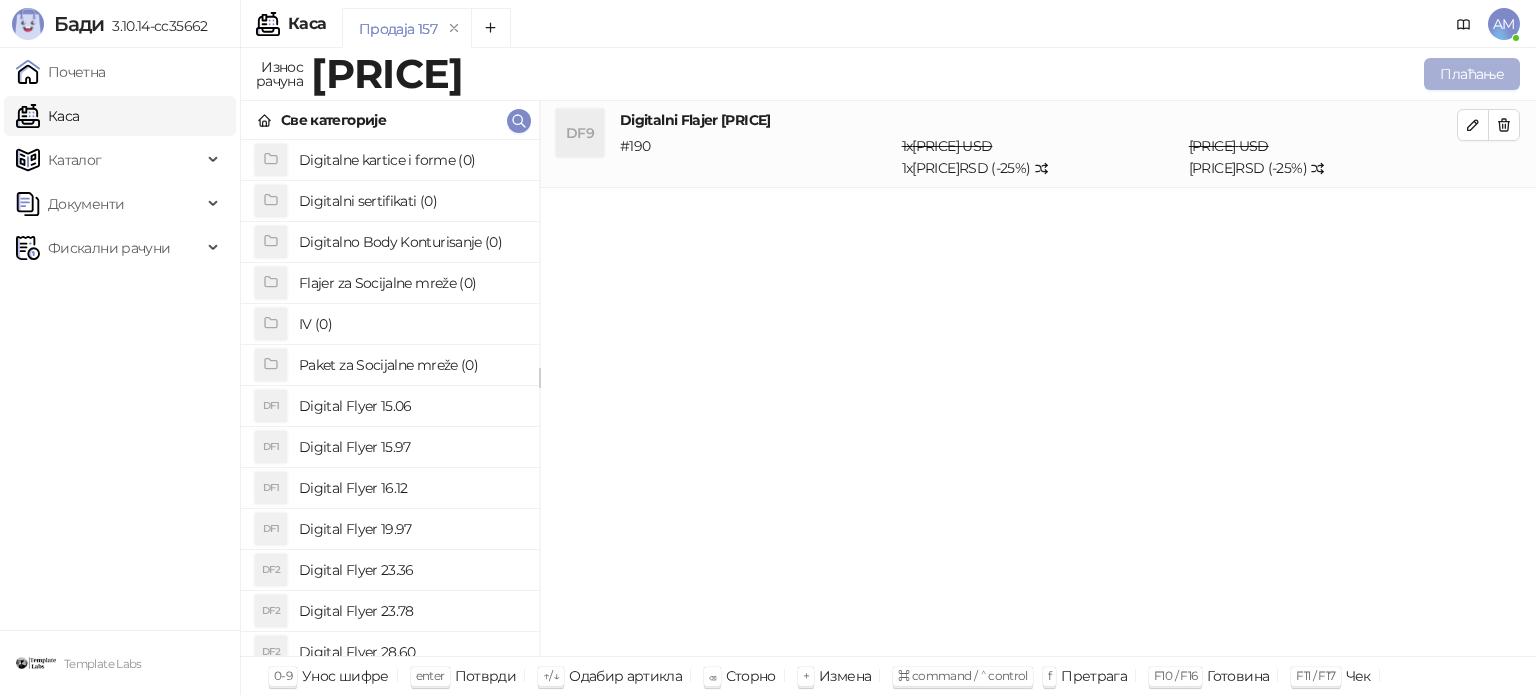 click on "Плаћање" at bounding box center (1472, 74) 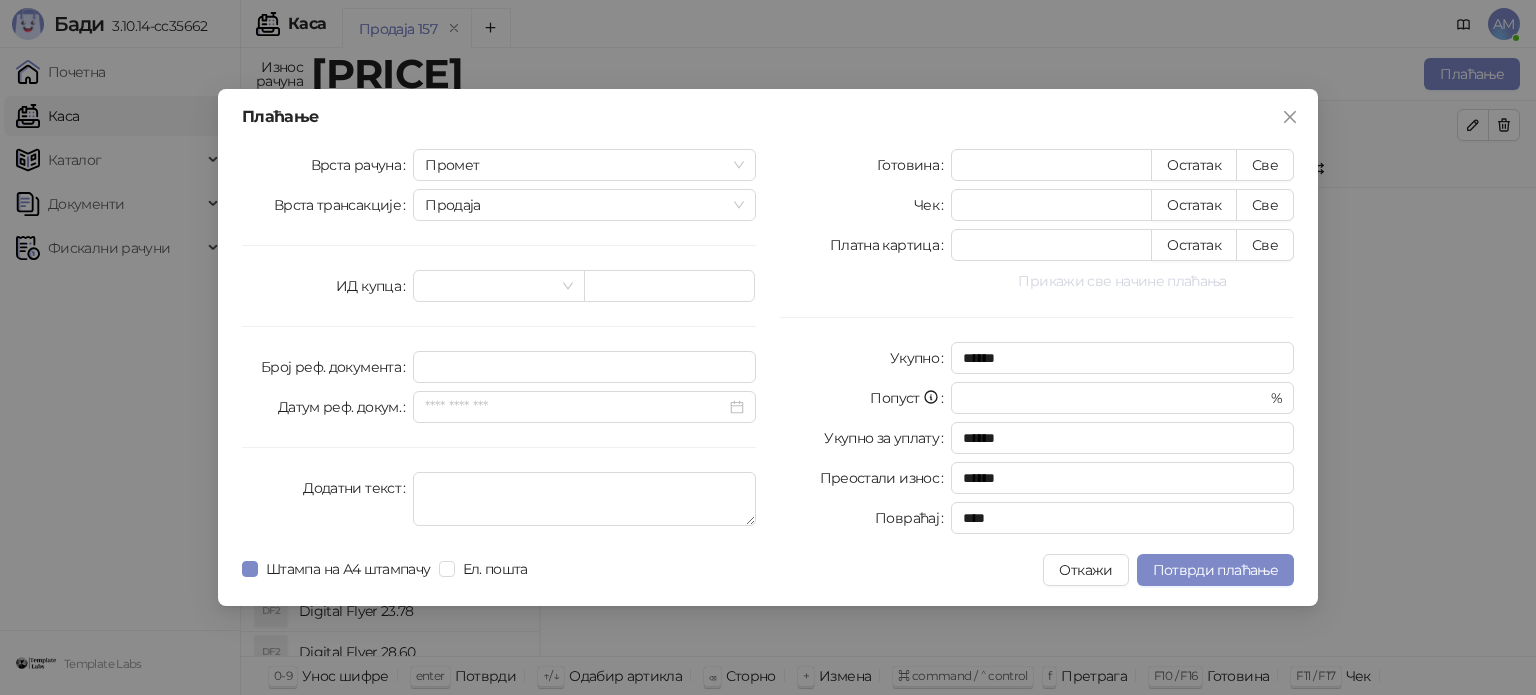 click on "Прикажи све начине плаћања" at bounding box center (1122, 281) 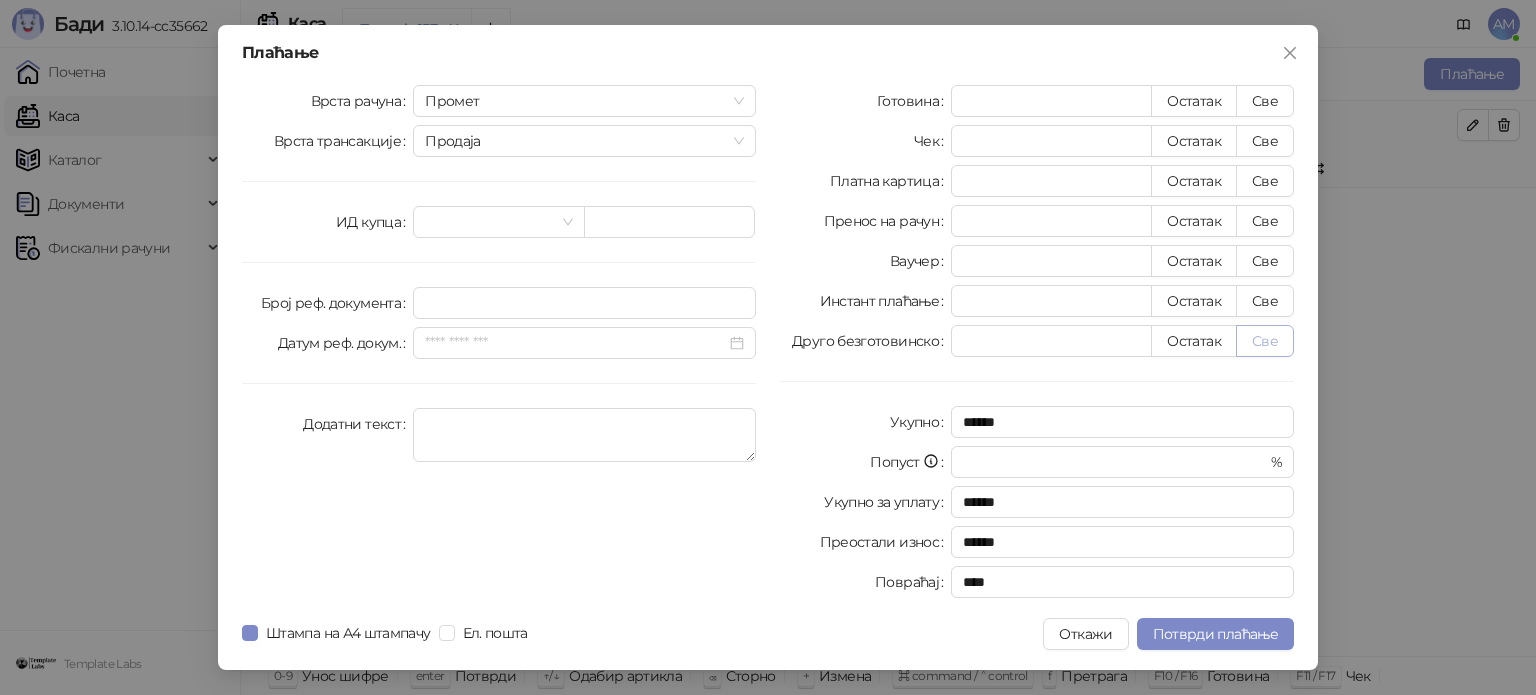 click on "Све" at bounding box center (1265, 341) 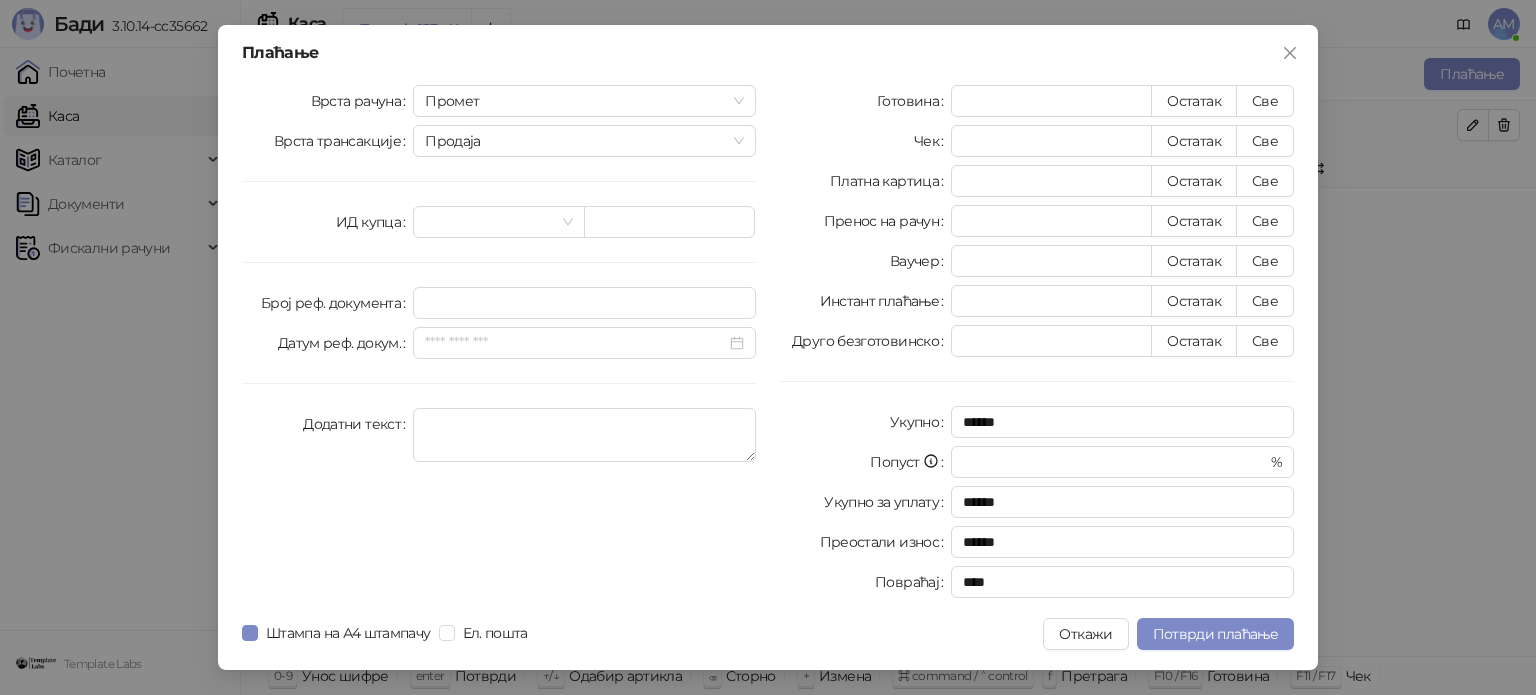 type on "******" 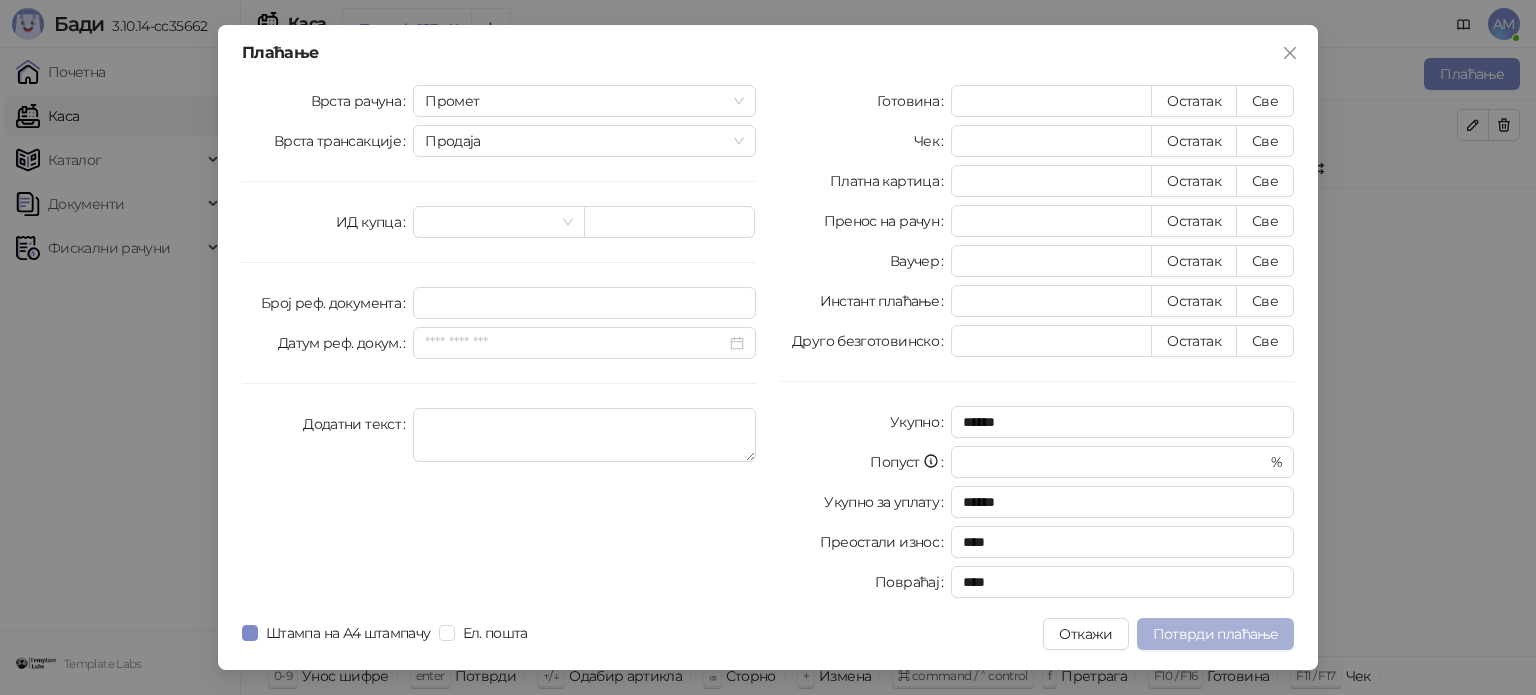 click on "Потврди плаћање" at bounding box center (1215, 634) 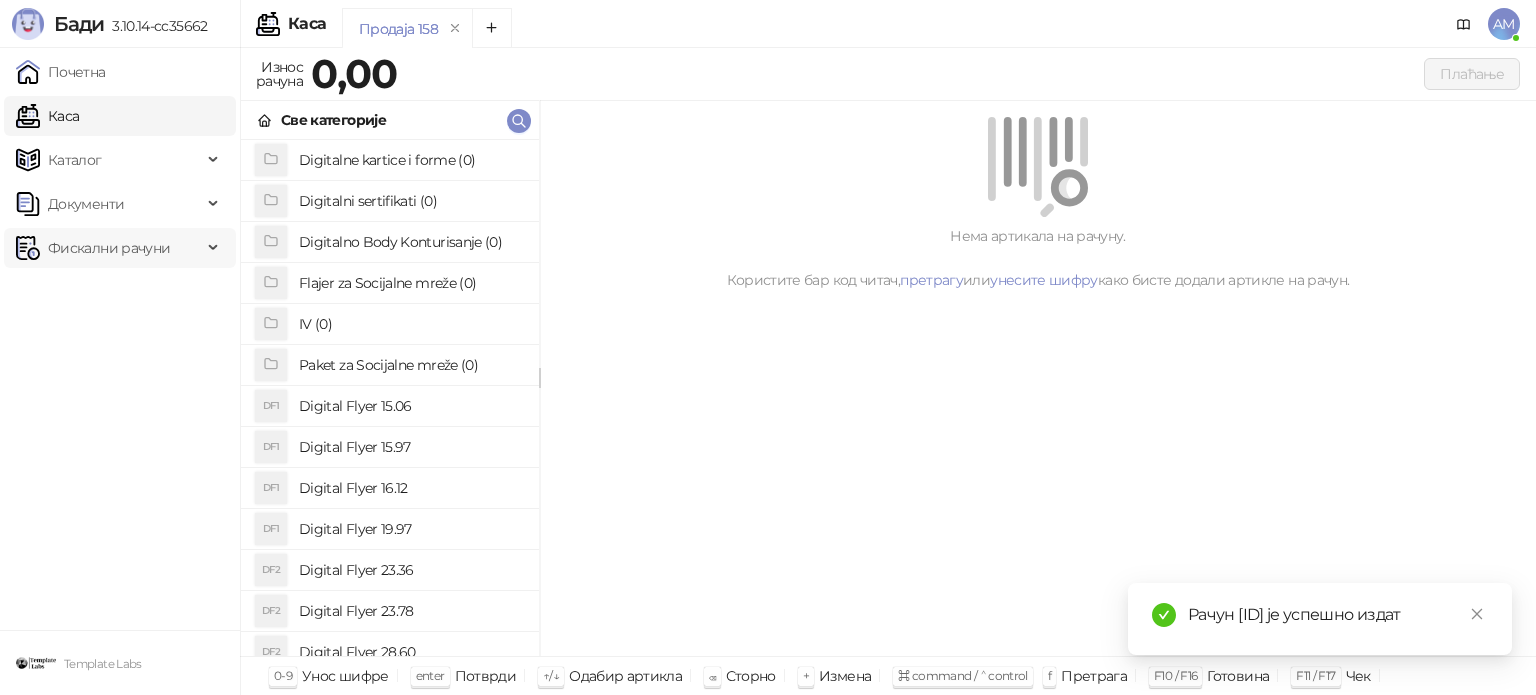 click on "Фискални рачуни" at bounding box center [109, 248] 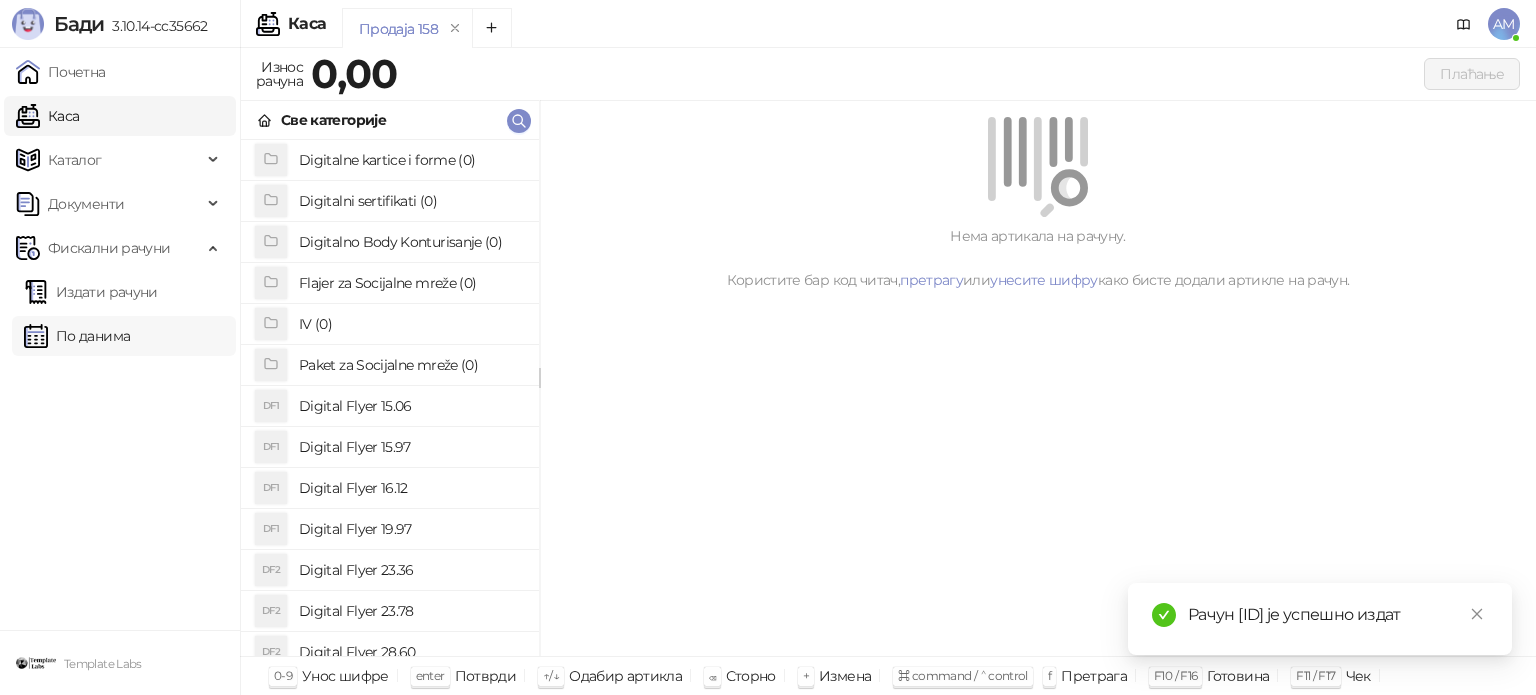 click on "По данима" at bounding box center [77, 336] 